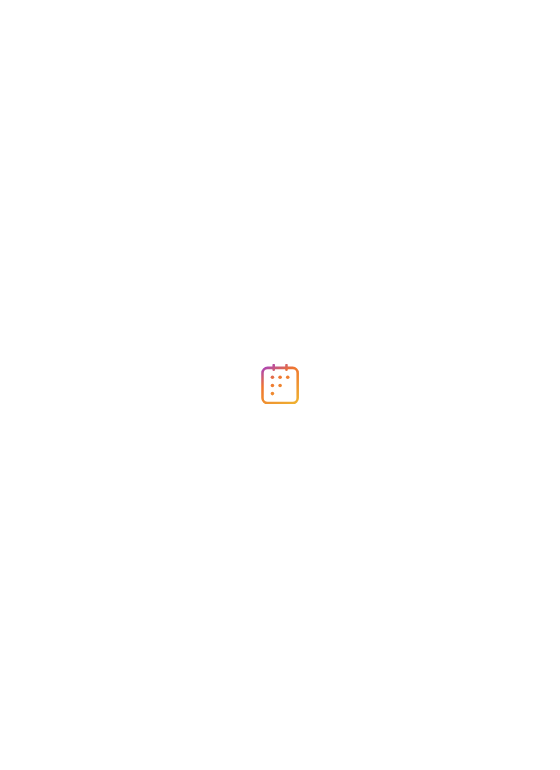 scroll, scrollTop: 0, scrollLeft: 0, axis: both 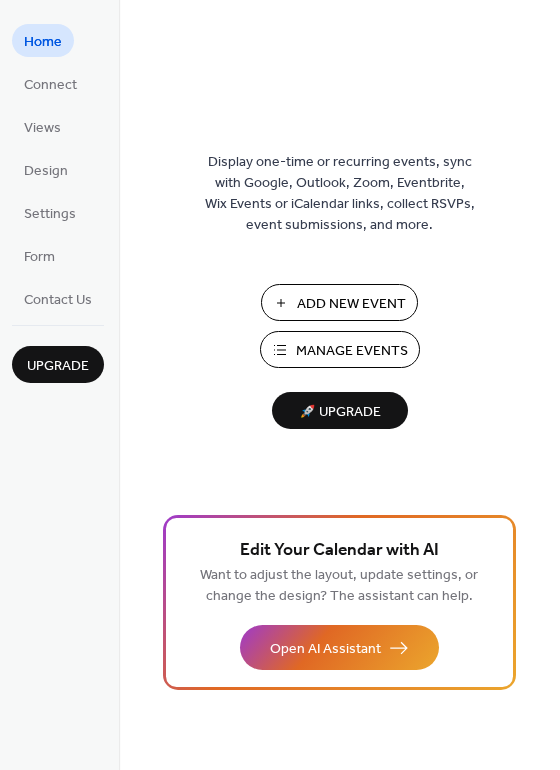 click on "Manage Events" at bounding box center (340, 349) 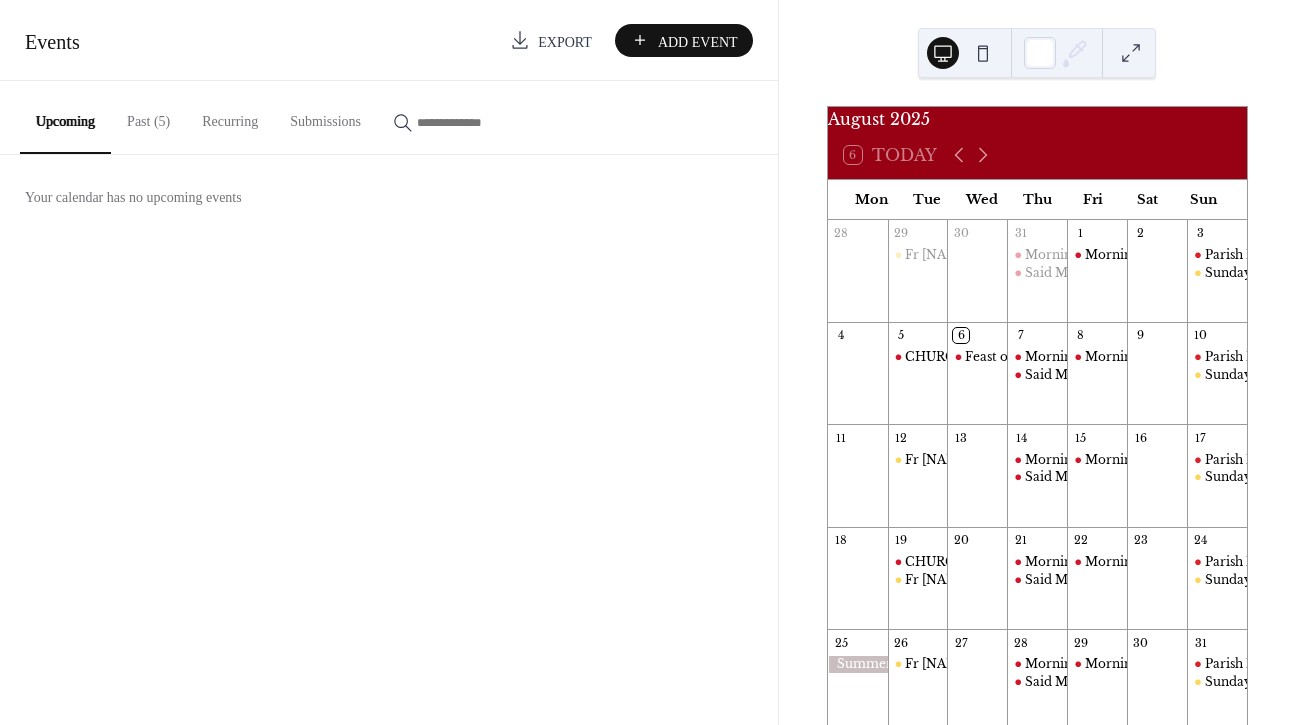 scroll, scrollTop: 0, scrollLeft: 0, axis: both 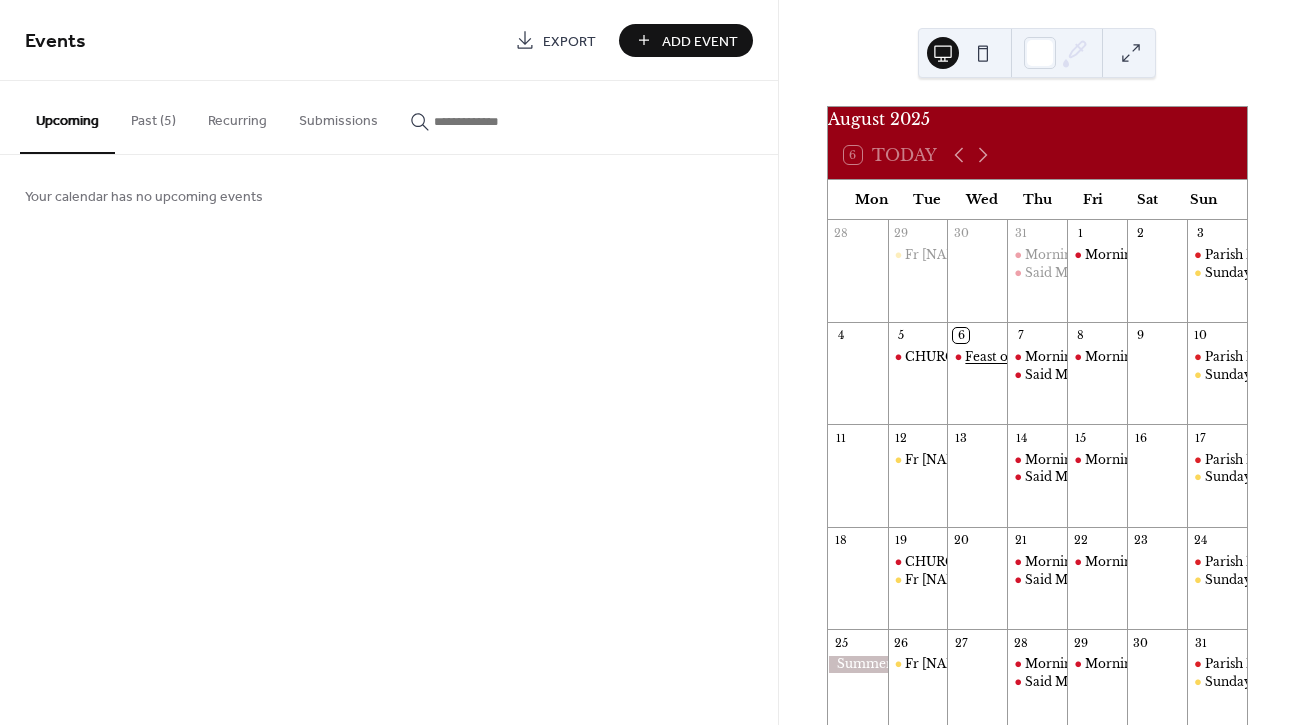 click on "Feast of The Transfiguration - Sung Mass and Festive Refreshments" at bounding box center [1170, 357] 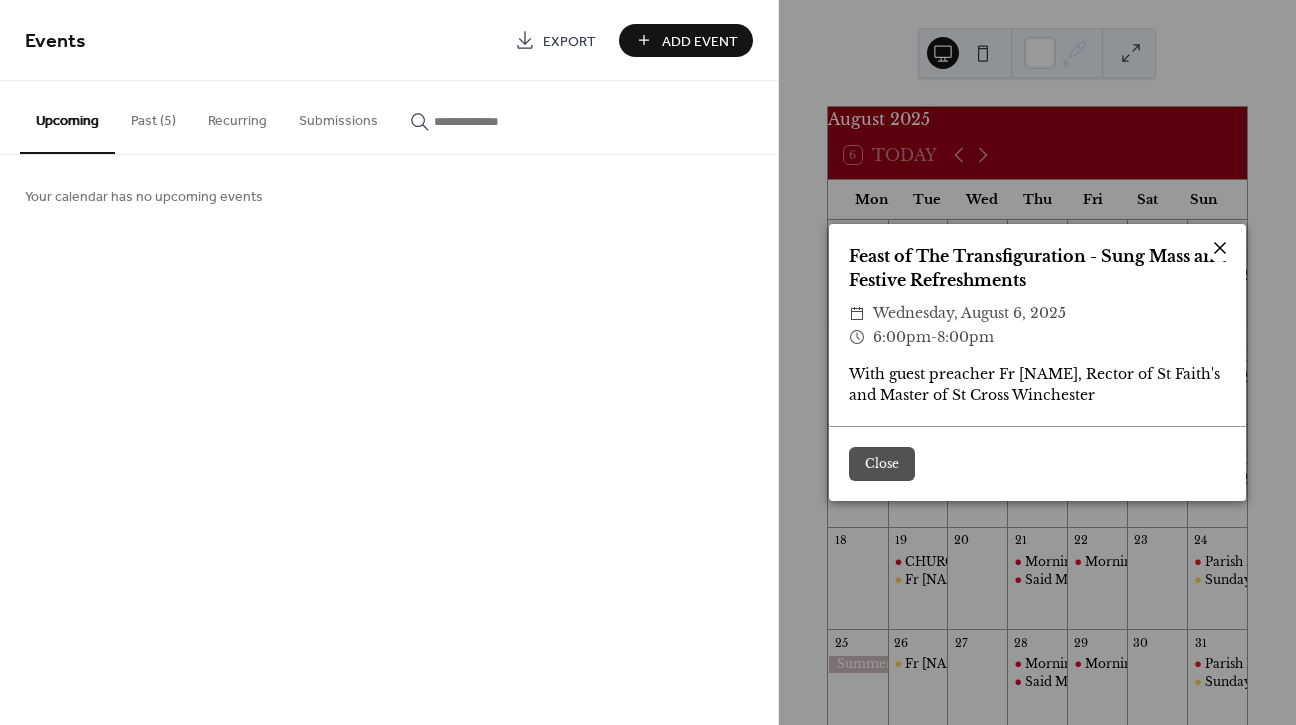 click 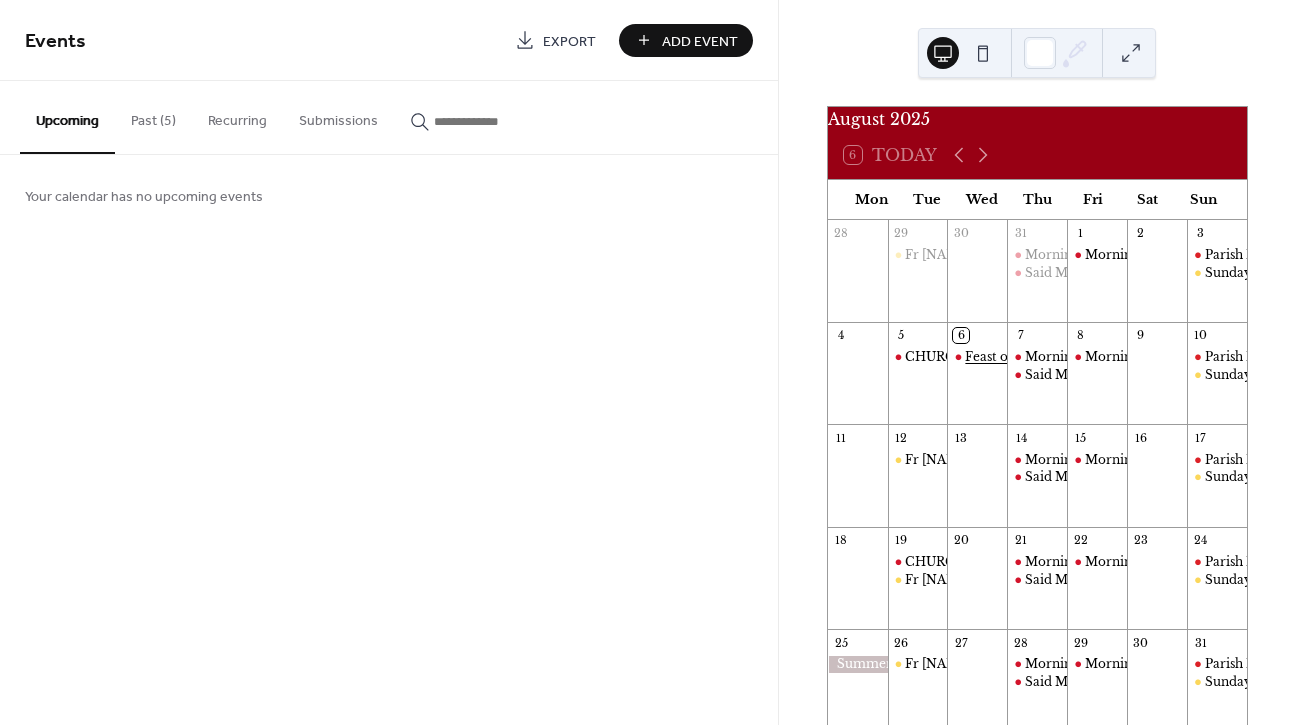 click on "Feast of The Transfiguration - Sung Mass and Festive Refreshments" at bounding box center (1170, 357) 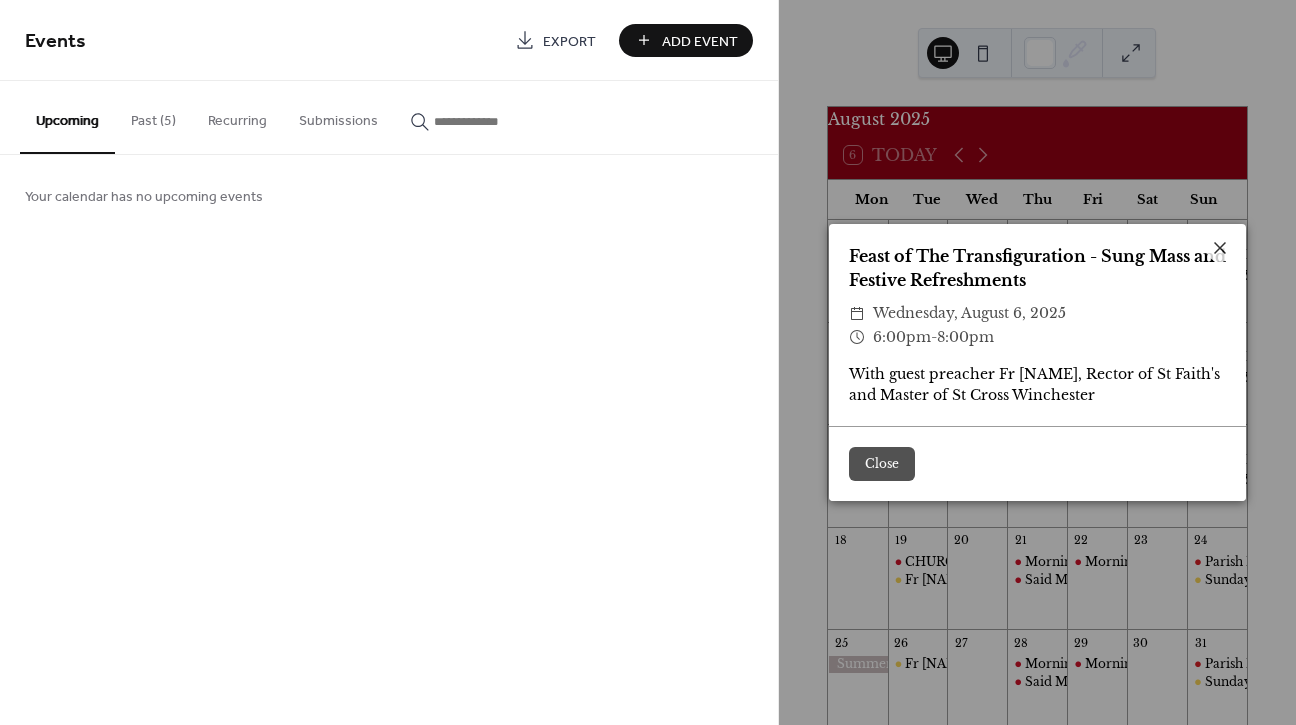 click on "Feast of The Transfiguration - Sung Mass and Festive Refreshments ​ Wednesday, August 6, 2025 ​ 6:00pm - 8:00pm With guest preacher Fr [NAME], Rector of St Faith's and Master of St Cross Winchester" at bounding box center [1037, 325] 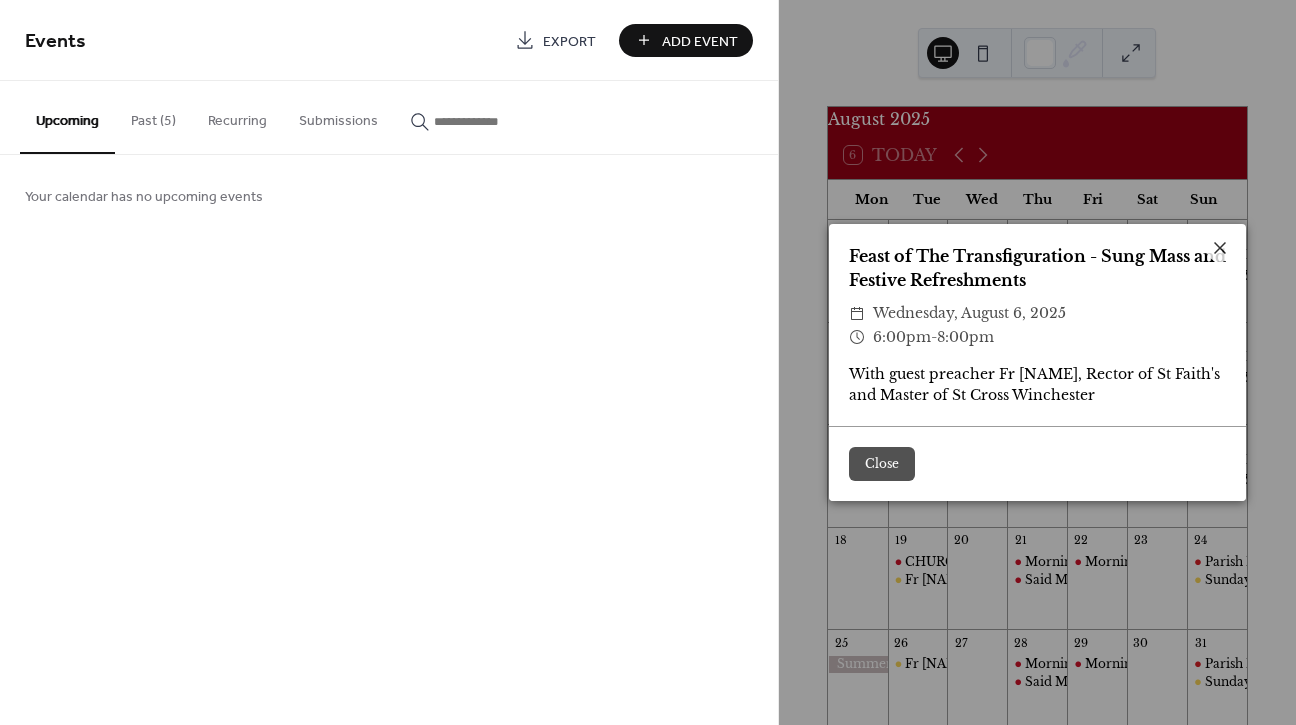 click on "Feast of The Transfiguration - Sung Mass and Festive Refreshments" at bounding box center (1037, 268) 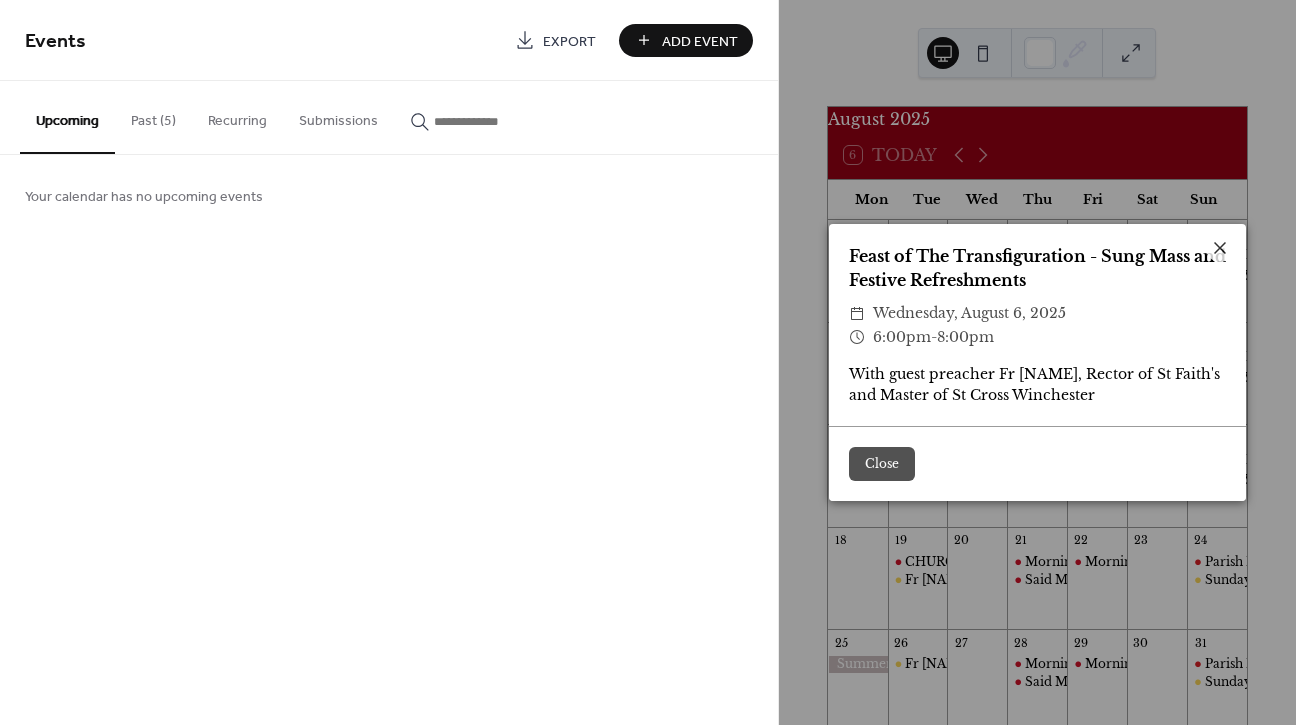 click on "6:00pm" at bounding box center [902, 337] 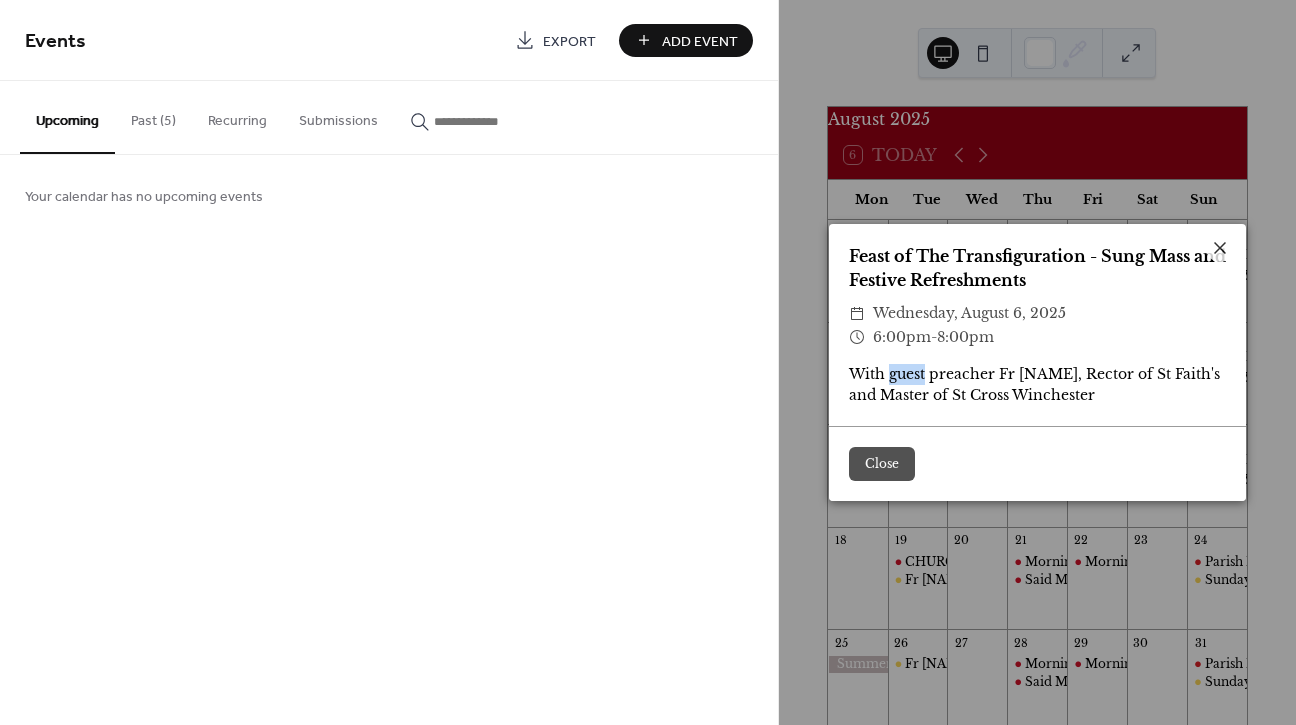 click on "With guest preacher Fr [NAME], Rector of St Faith's and Master of St Cross Winchester" at bounding box center [1037, 385] 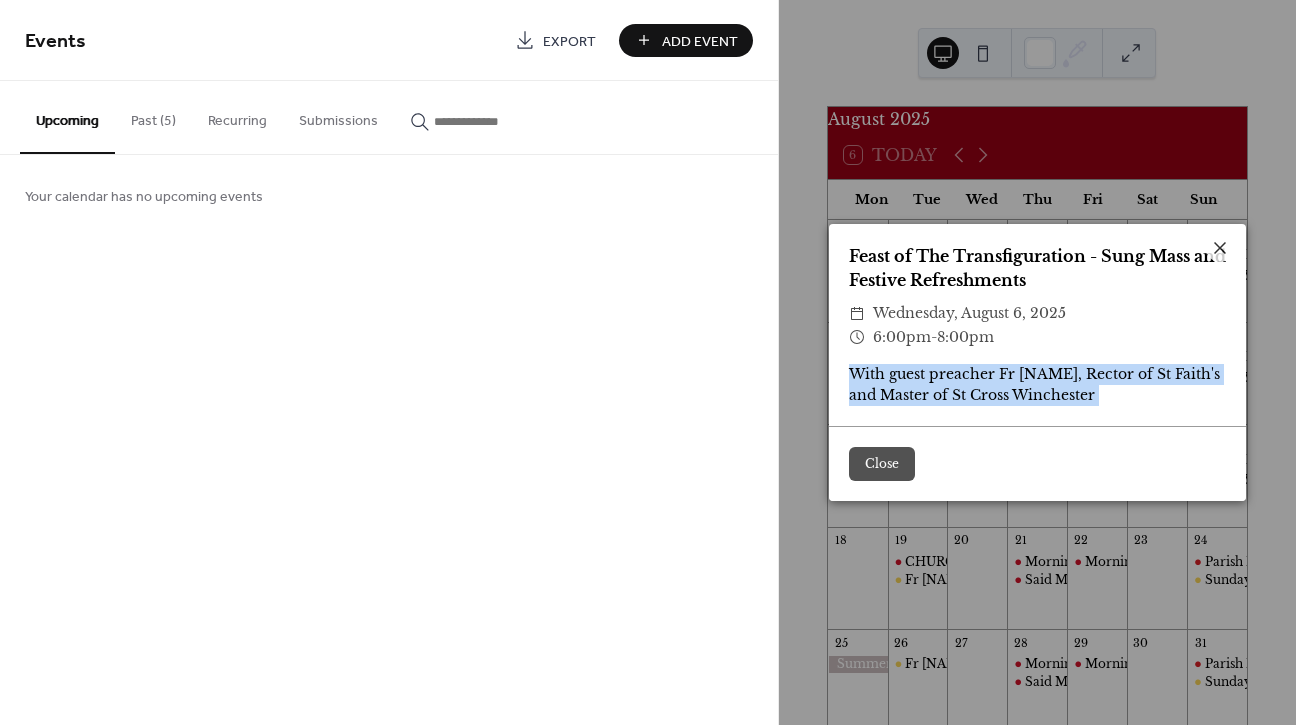 click on "With guest preacher Fr [NAME], Rector of St Faith's and Master of St Cross Winchester" at bounding box center (1037, 385) 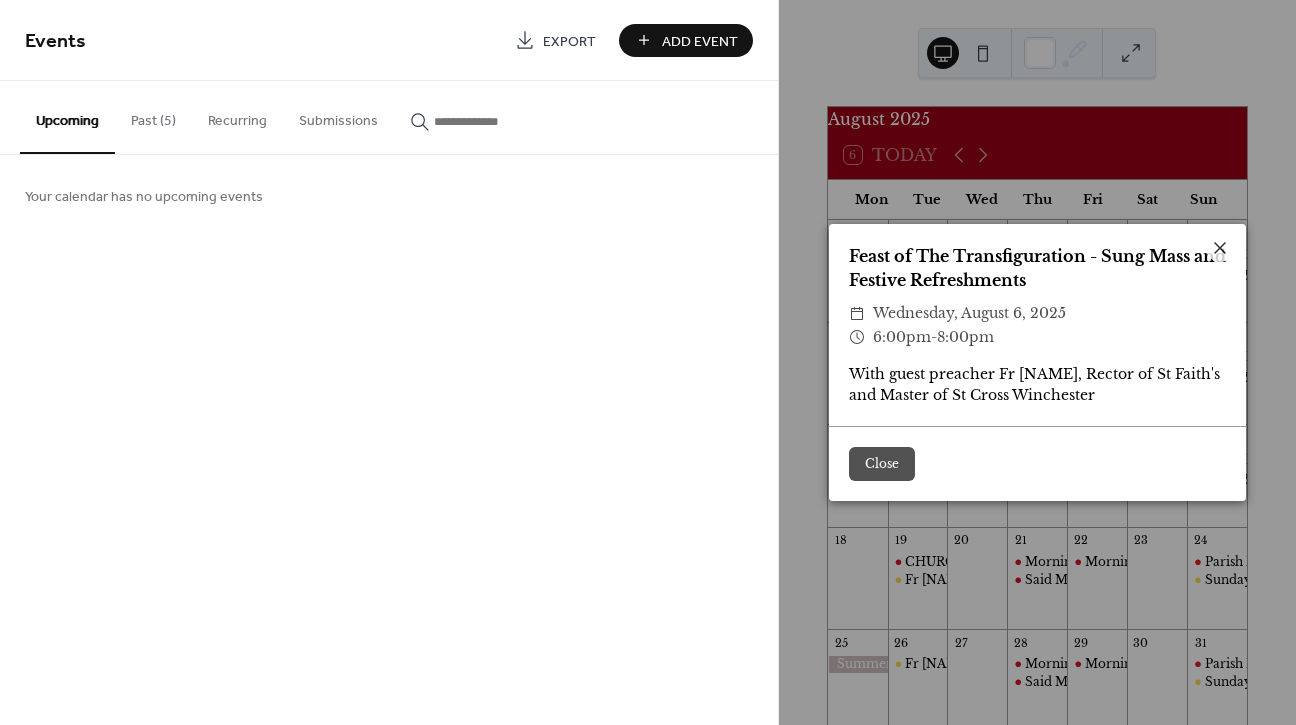 click on "Feast of The Transfiguration - Sung Mass and Festive Refreshments" at bounding box center (1037, 268) 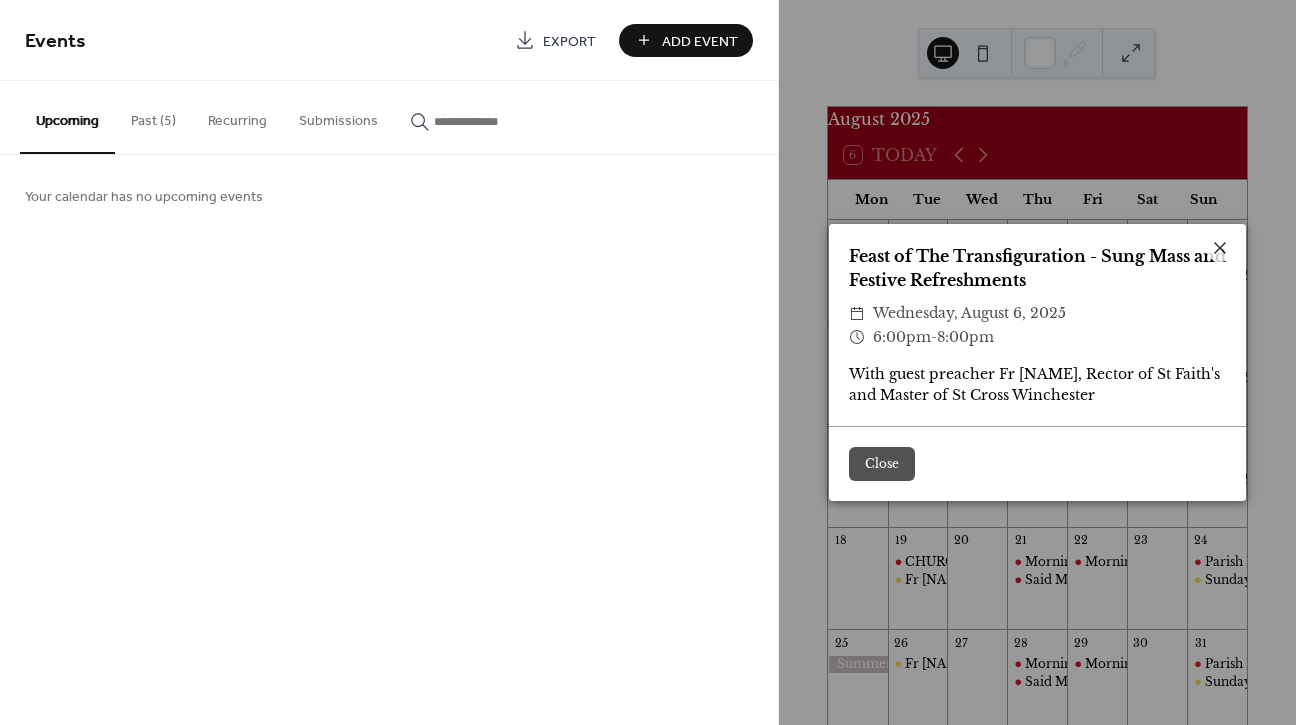 click on "Events Export Add Event Upcoming Past (5) Recurring Submissions Your calendar has no upcoming events Cancel" at bounding box center [389, 362] 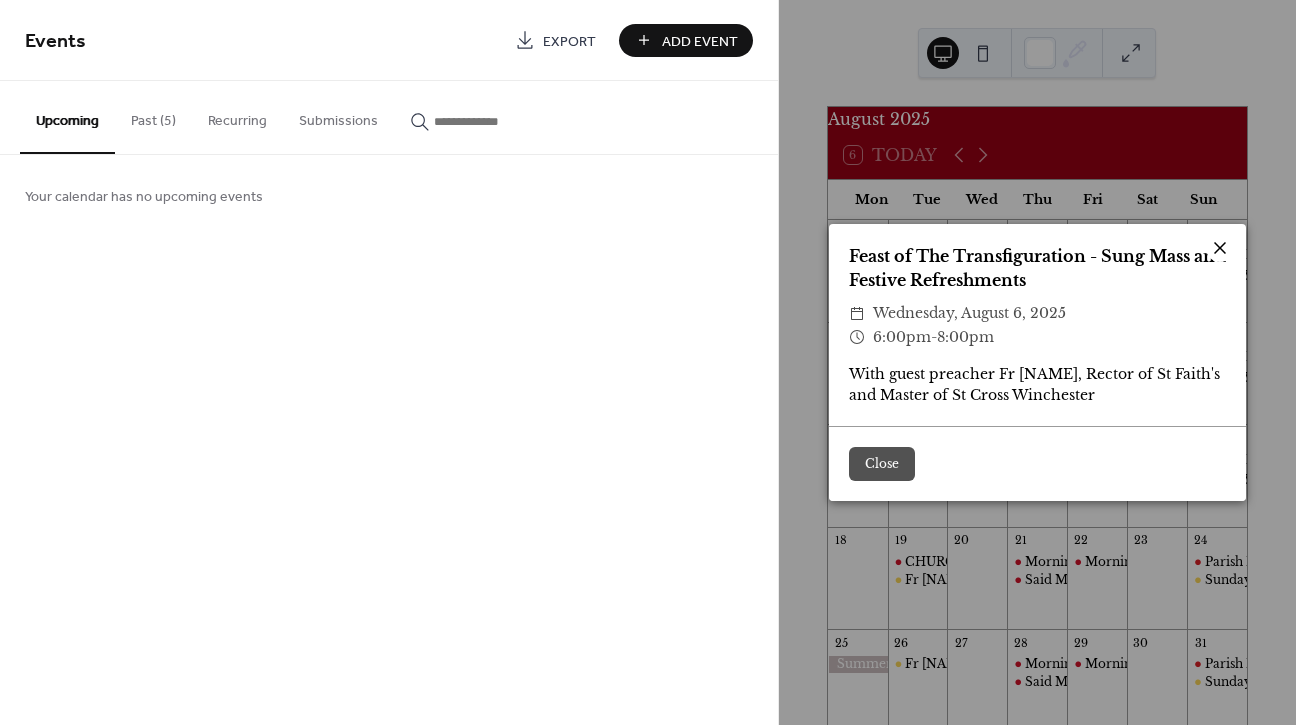 click 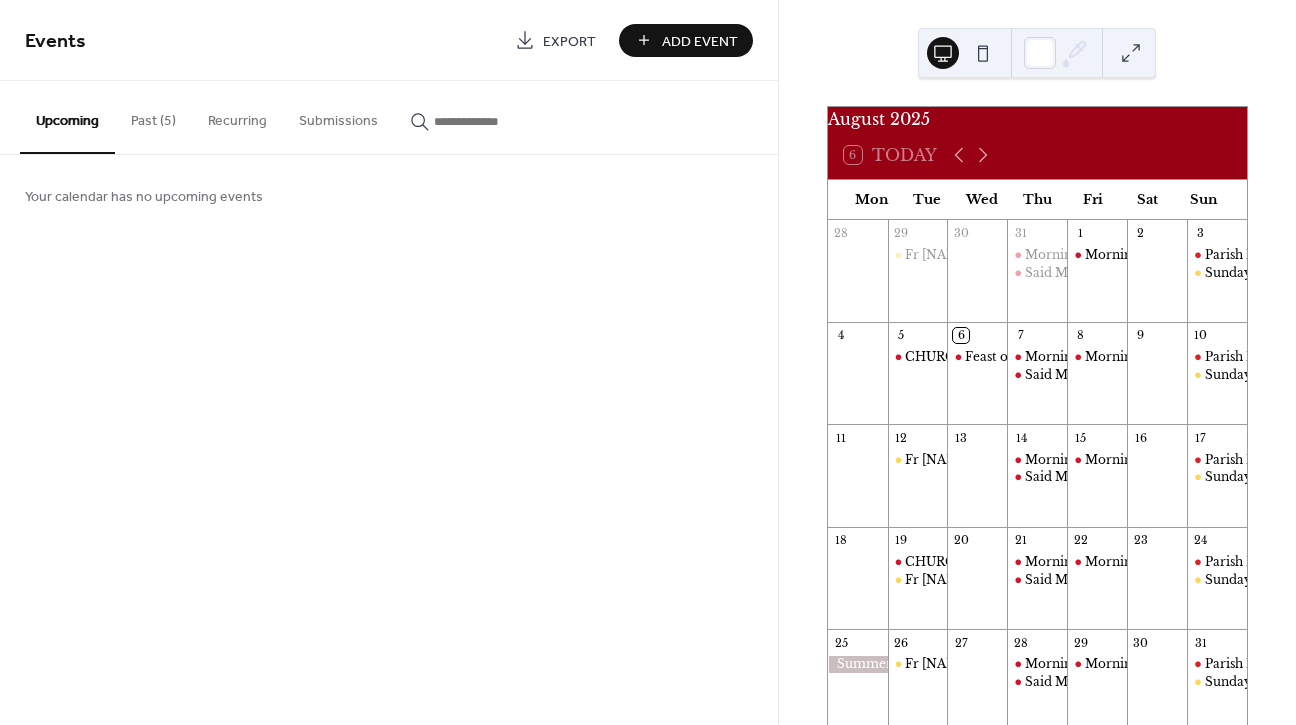 click on "Add Event" at bounding box center [700, 41] 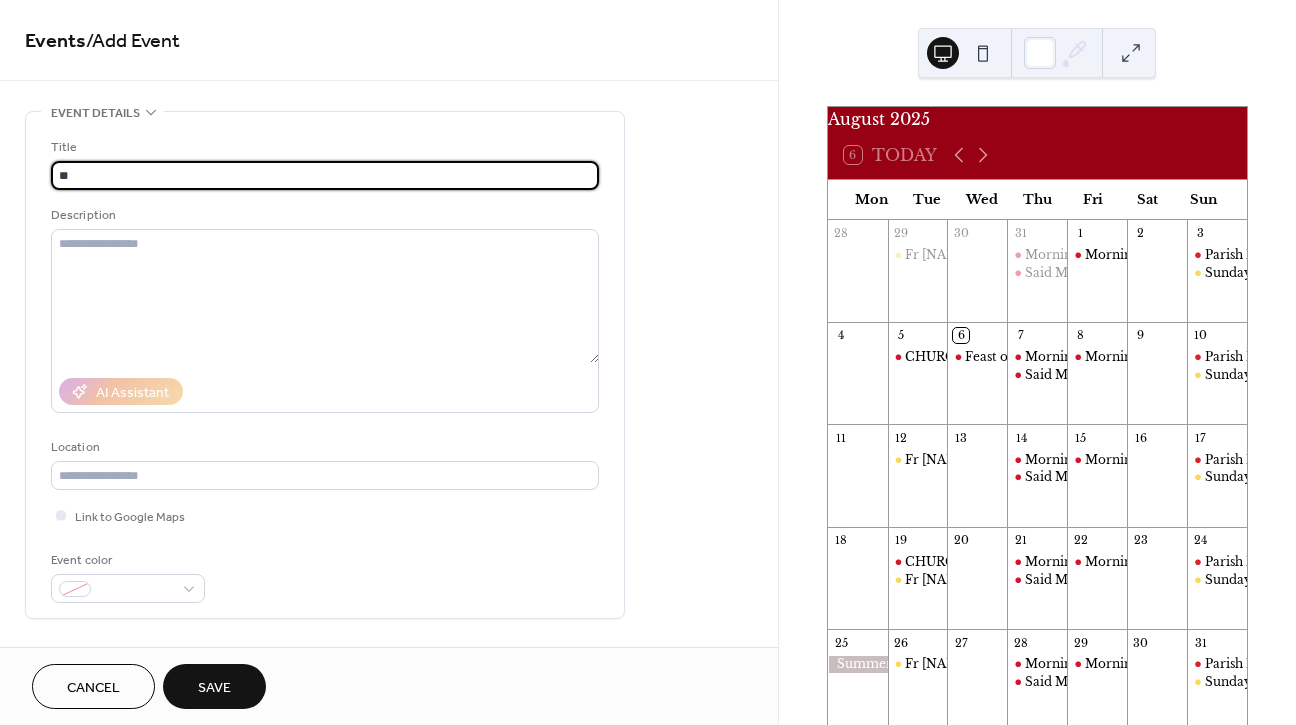 type on "*" 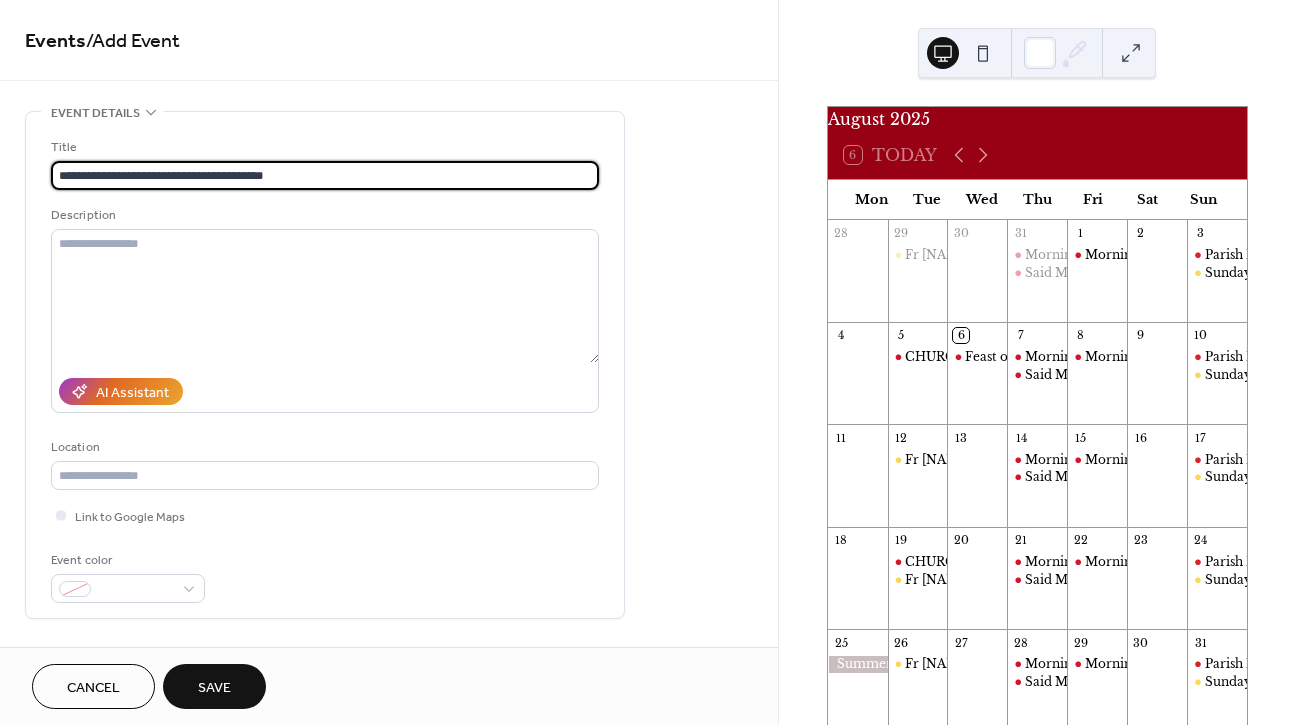 click on "**********" at bounding box center [325, 175] 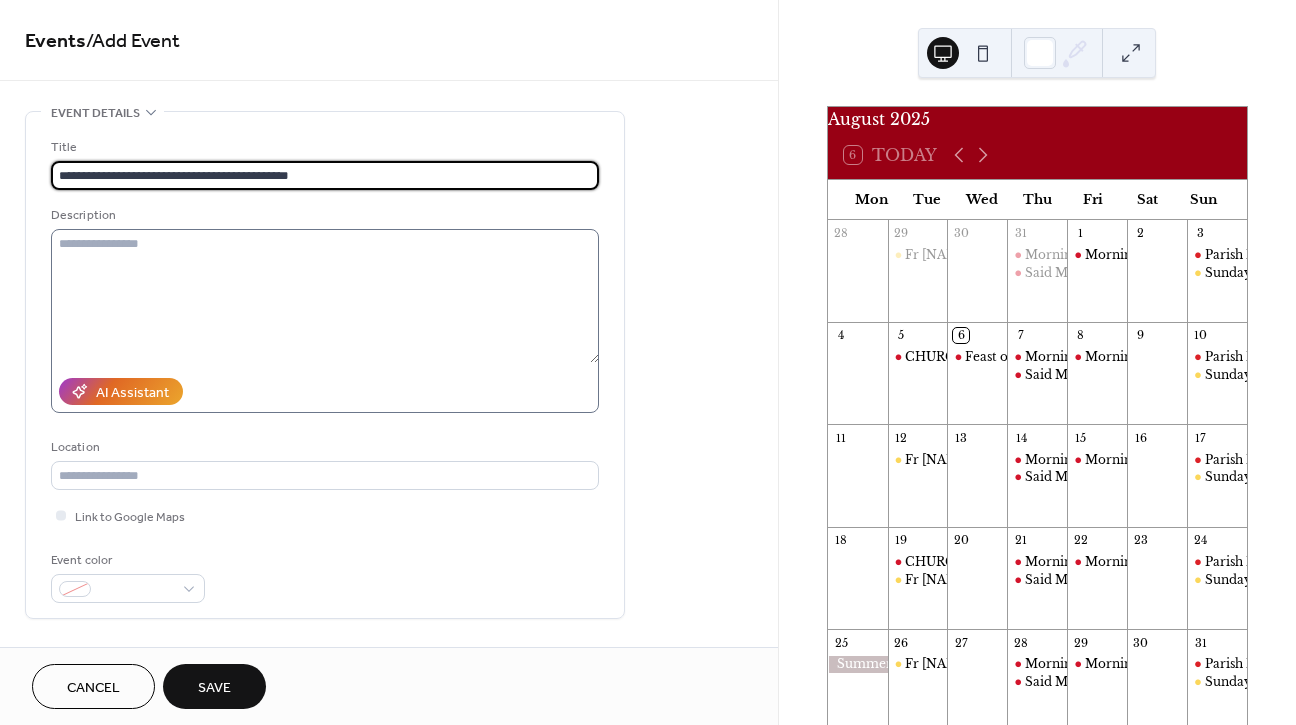 type on "**********" 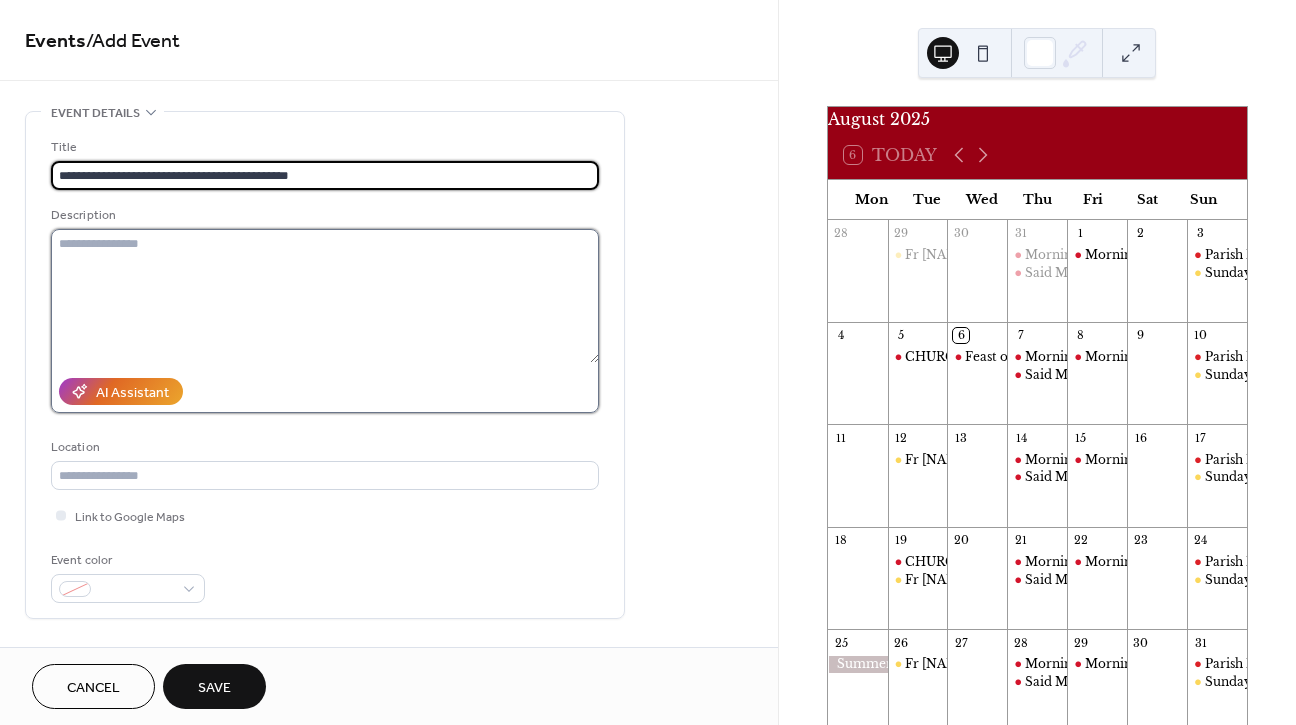 click at bounding box center (325, 296) 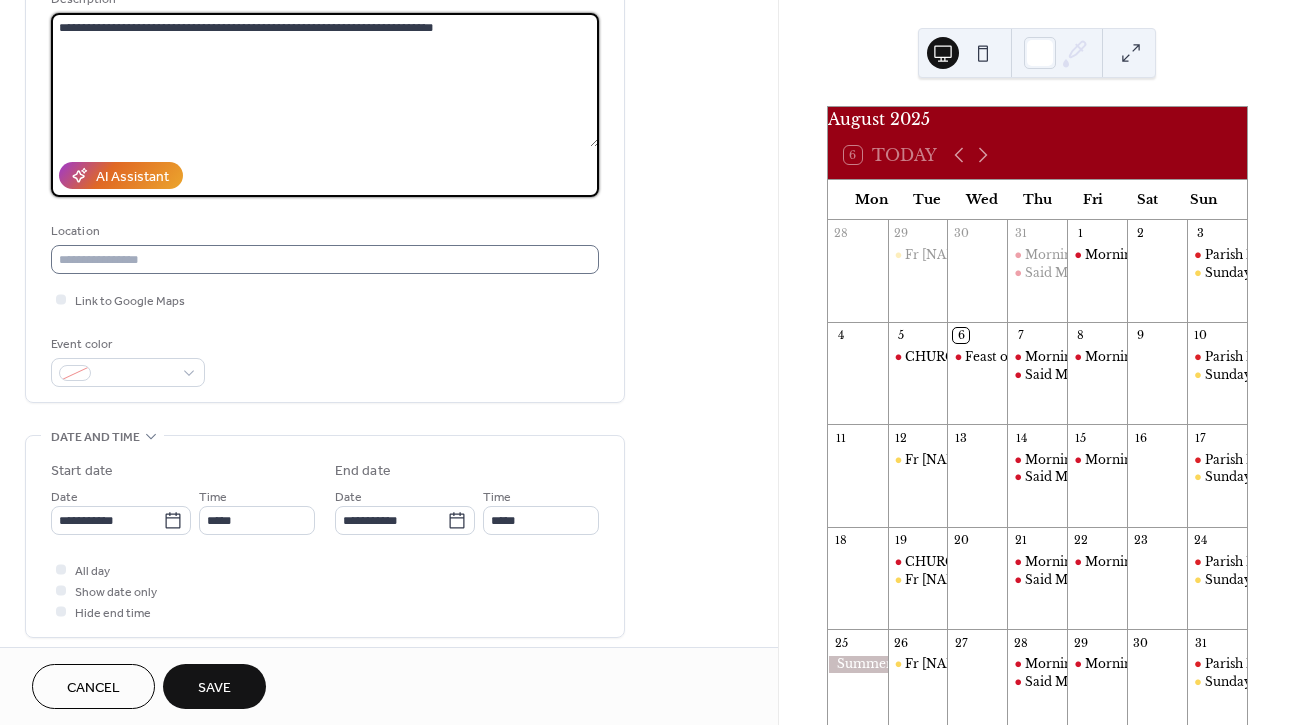 scroll, scrollTop: 352, scrollLeft: 0, axis: vertical 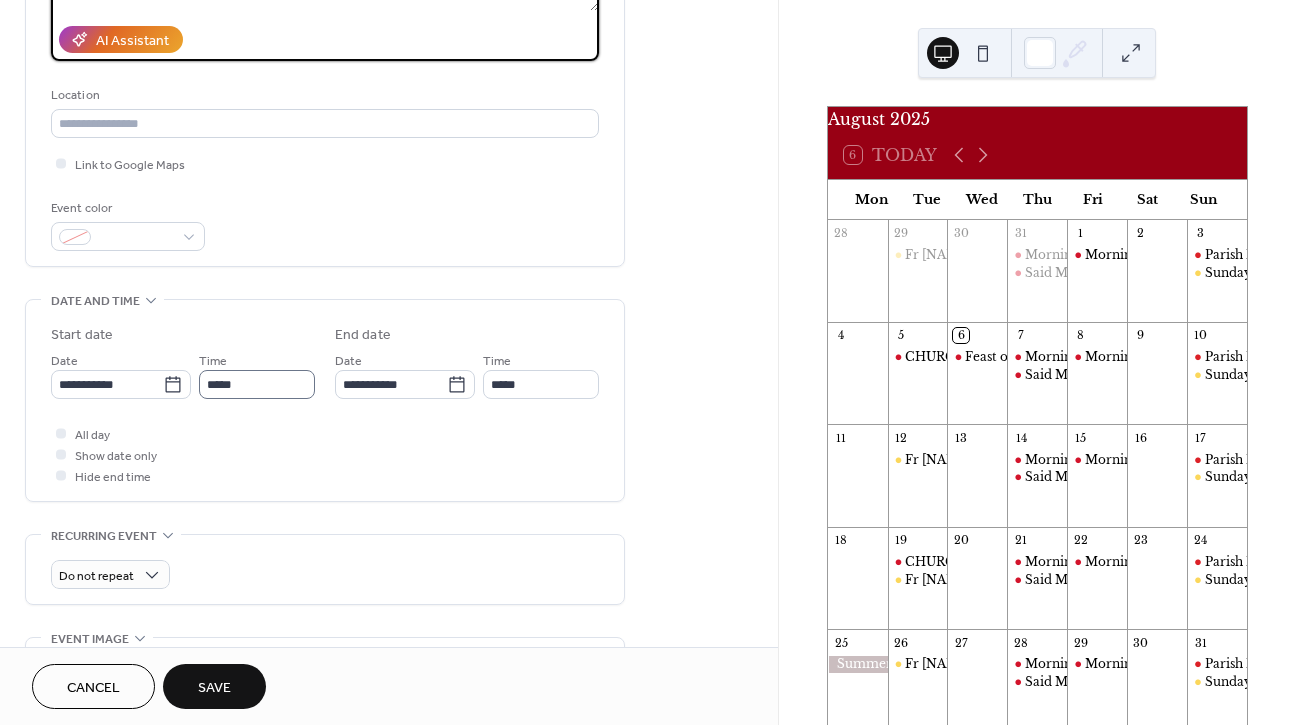 type on "**********" 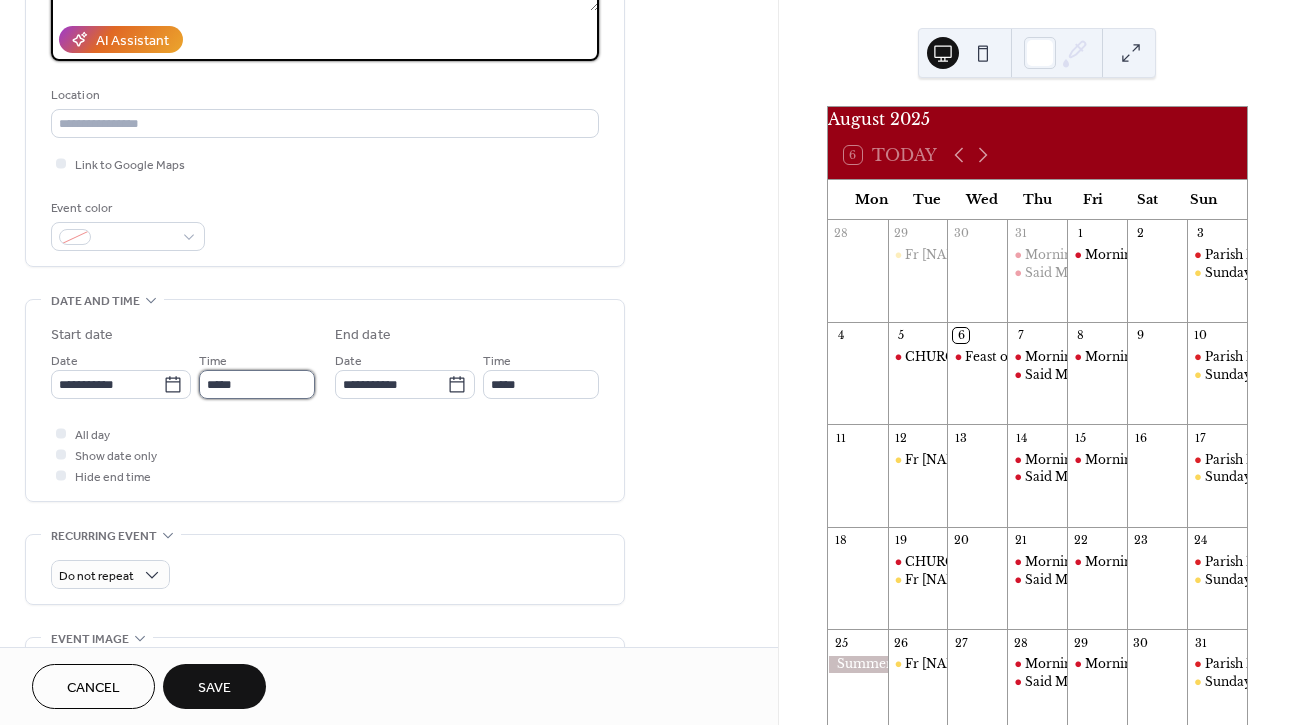 click on "*****" at bounding box center (257, 384) 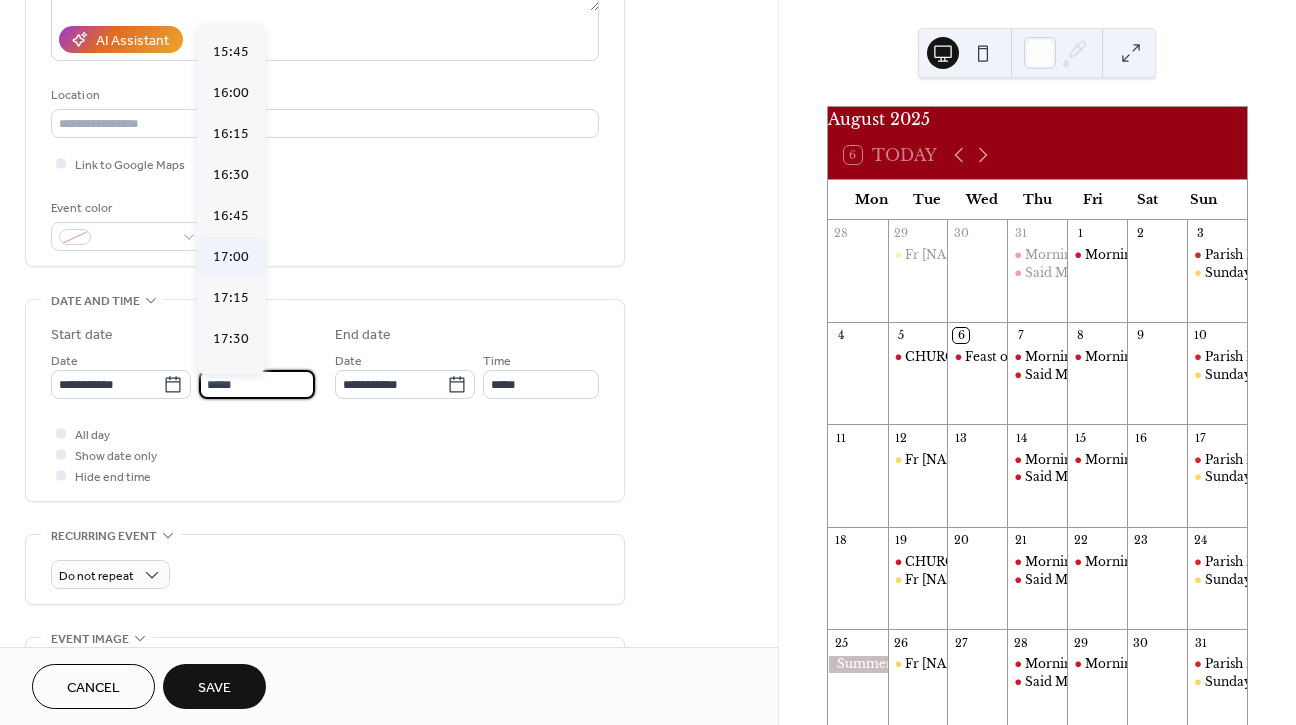scroll, scrollTop: 2925, scrollLeft: 0, axis: vertical 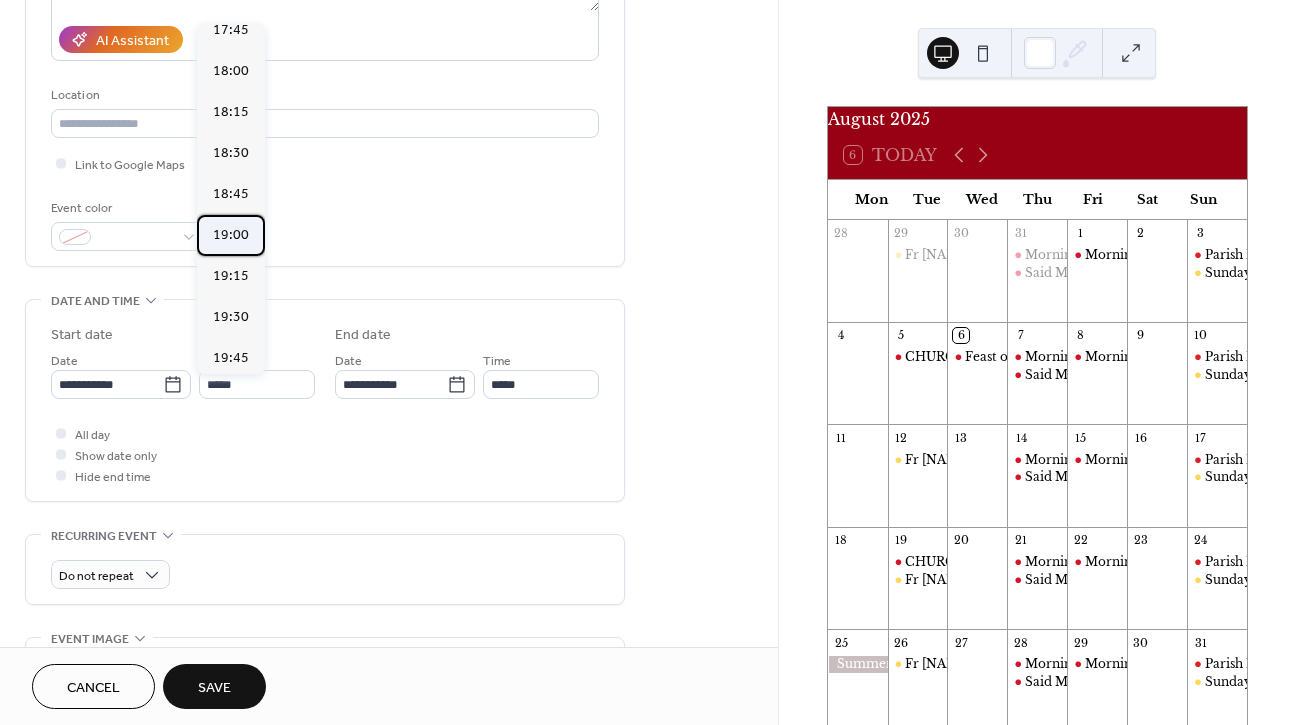 click on "19:00" at bounding box center [231, 235] 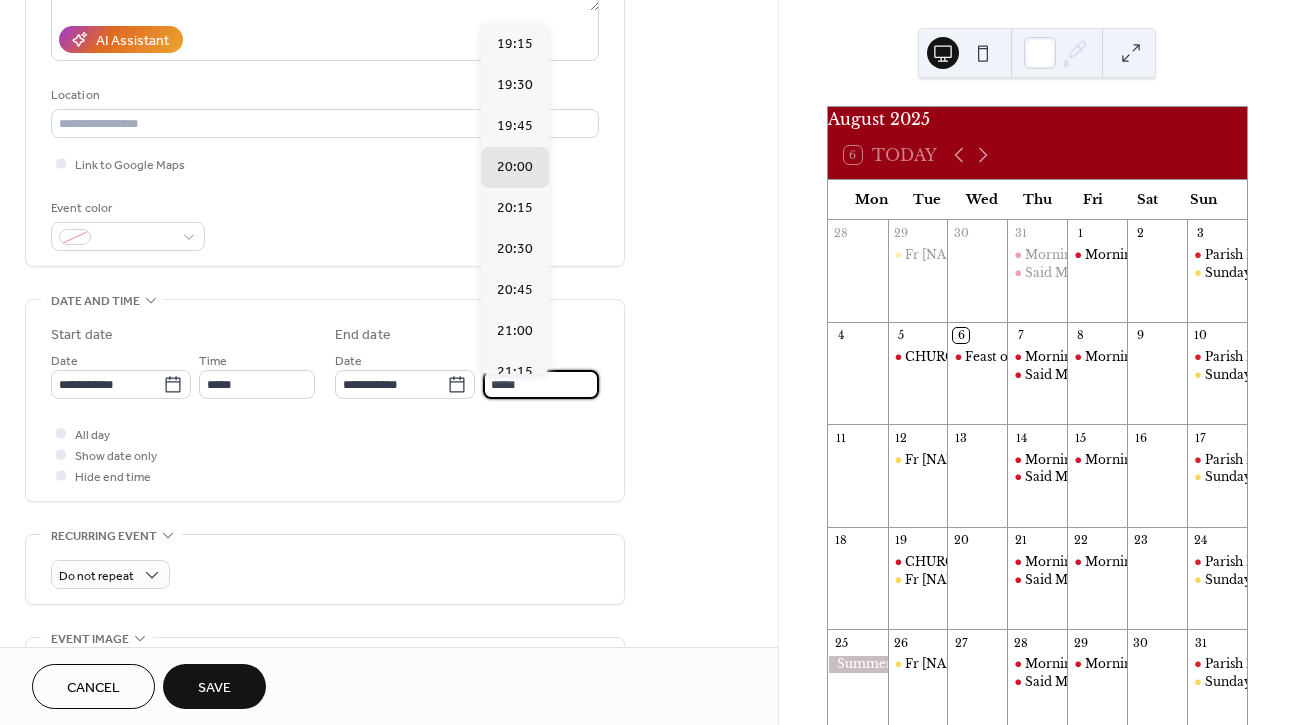 click on "*****" at bounding box center [541, 384] 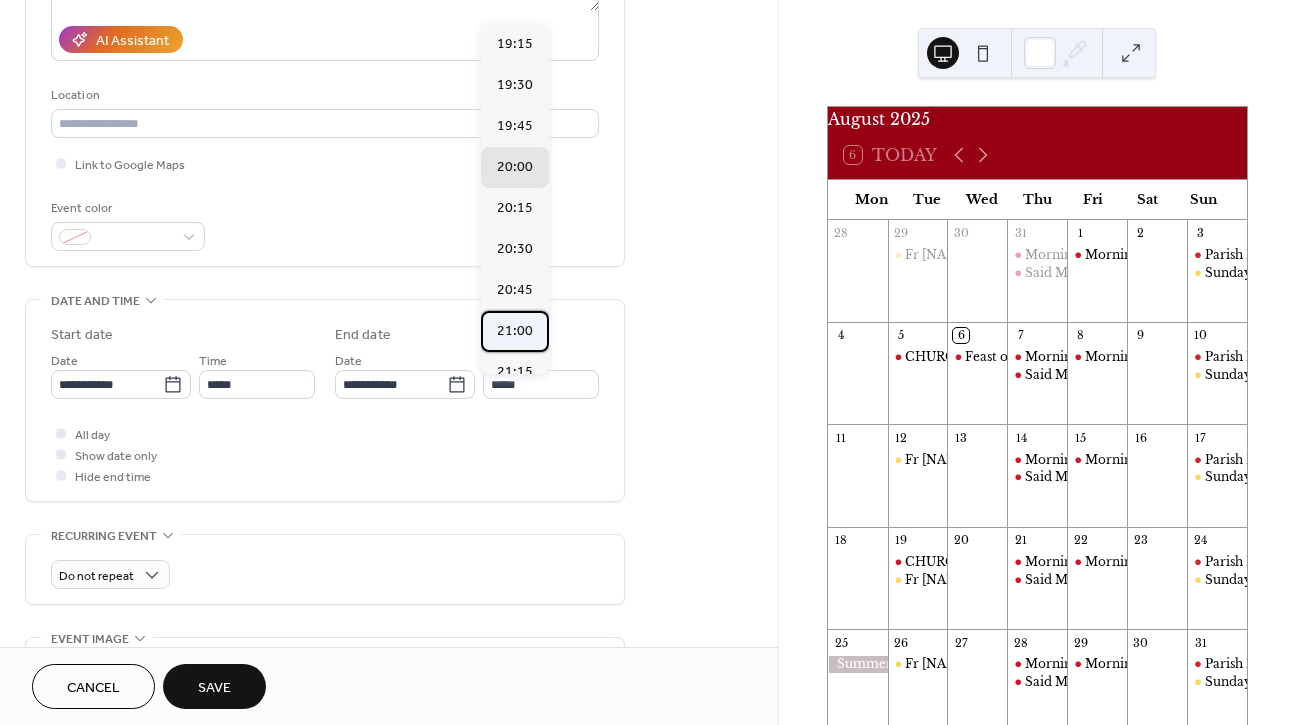 click on "21:00" at bounding box center (515, 331) 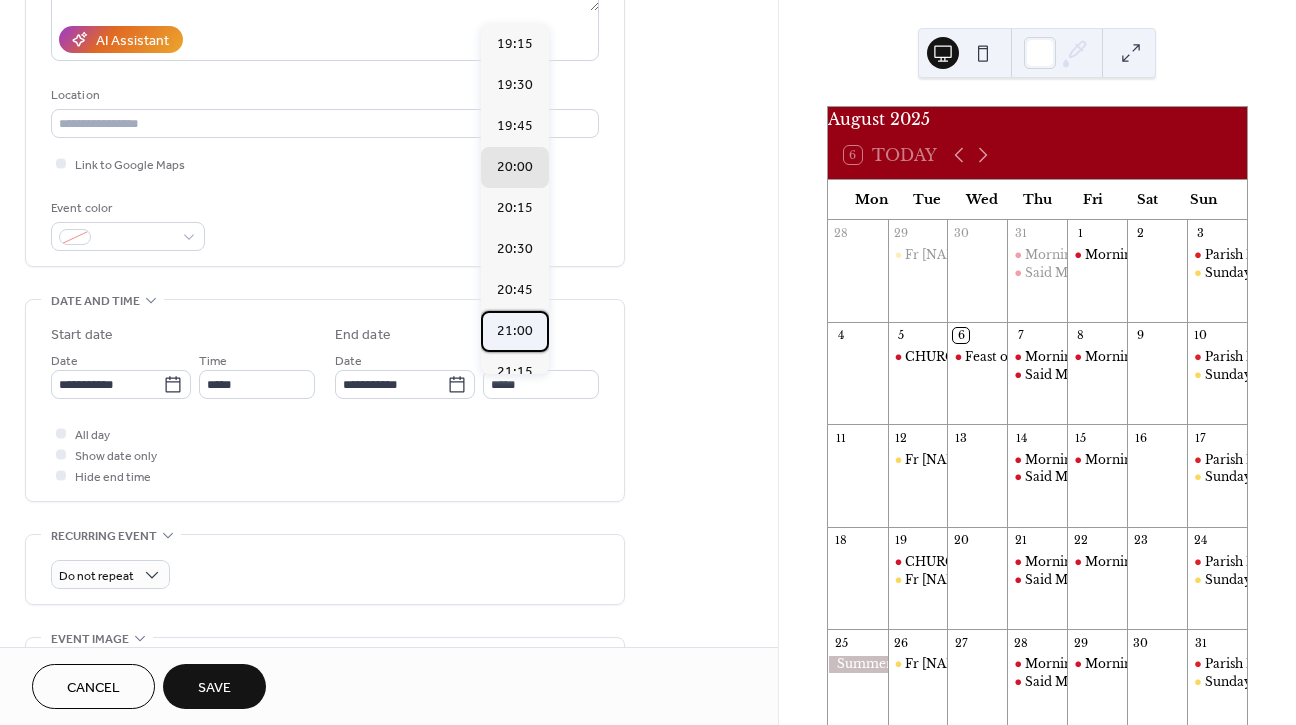 type on "*****" 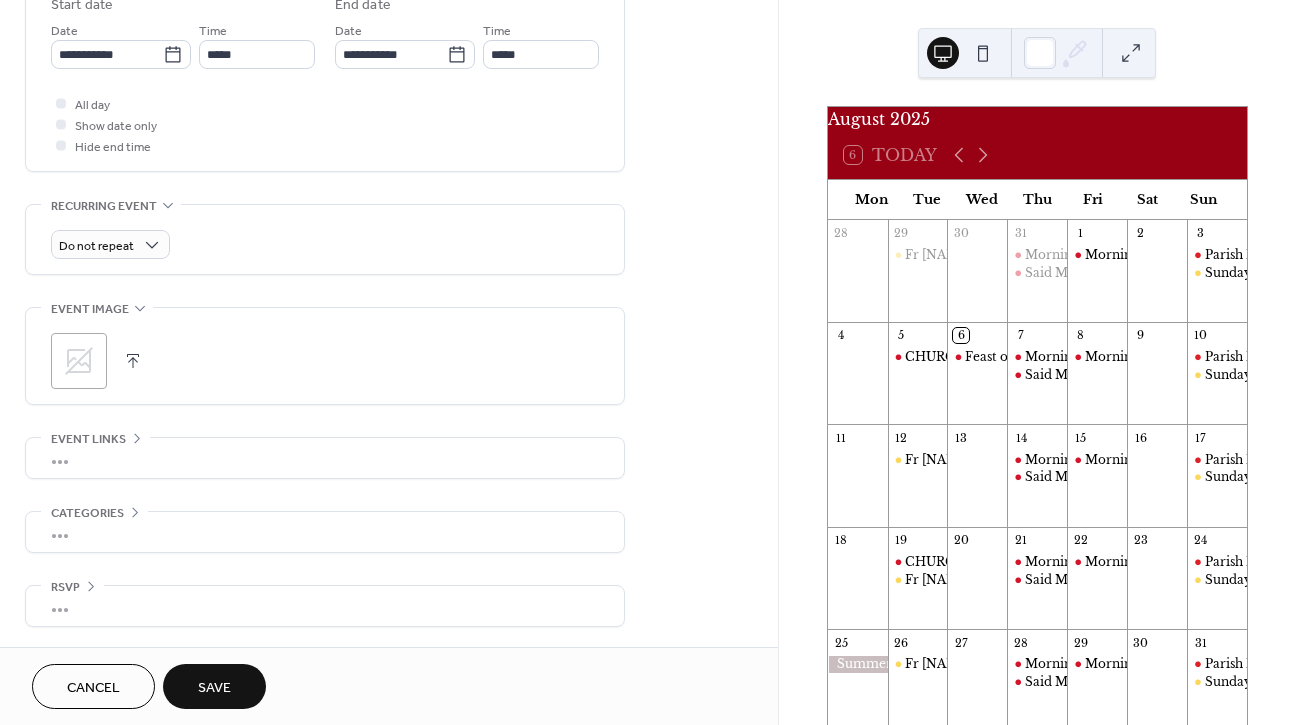 scroll, scrollTop: 688, scrollLeft: 0, axis: vertical 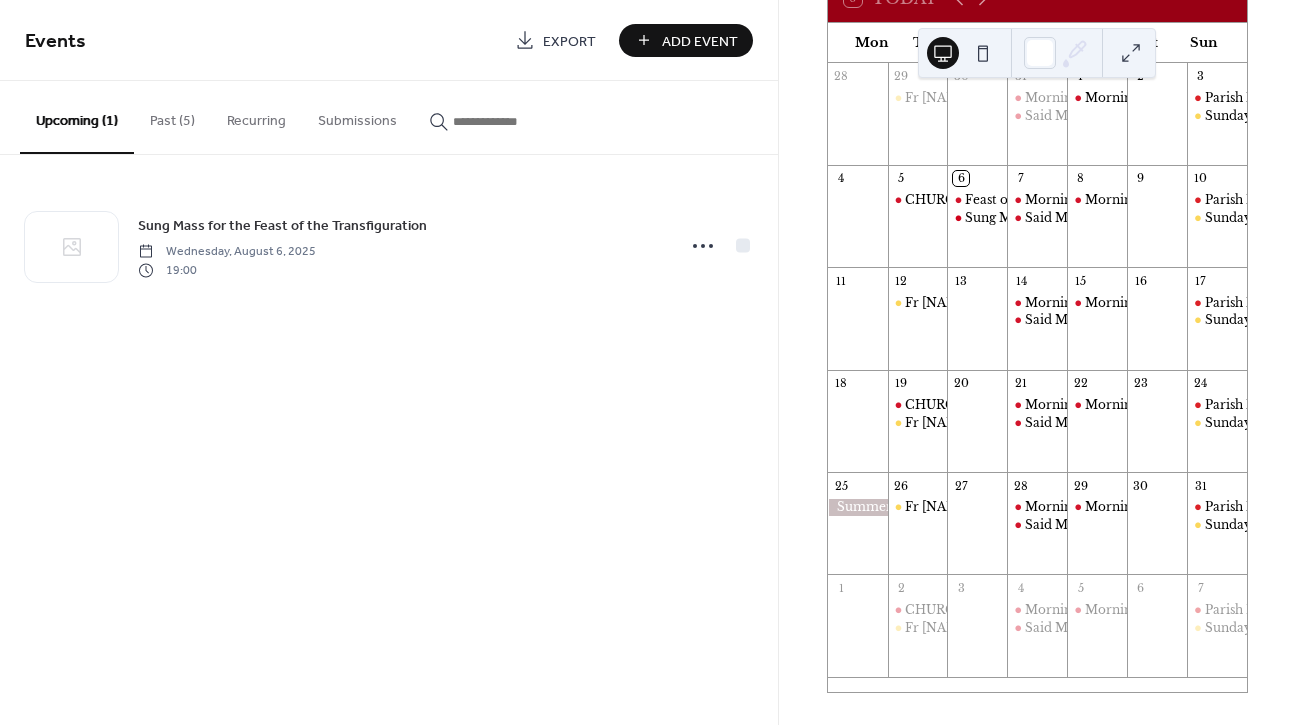 click at bounding box center (1131, 53) 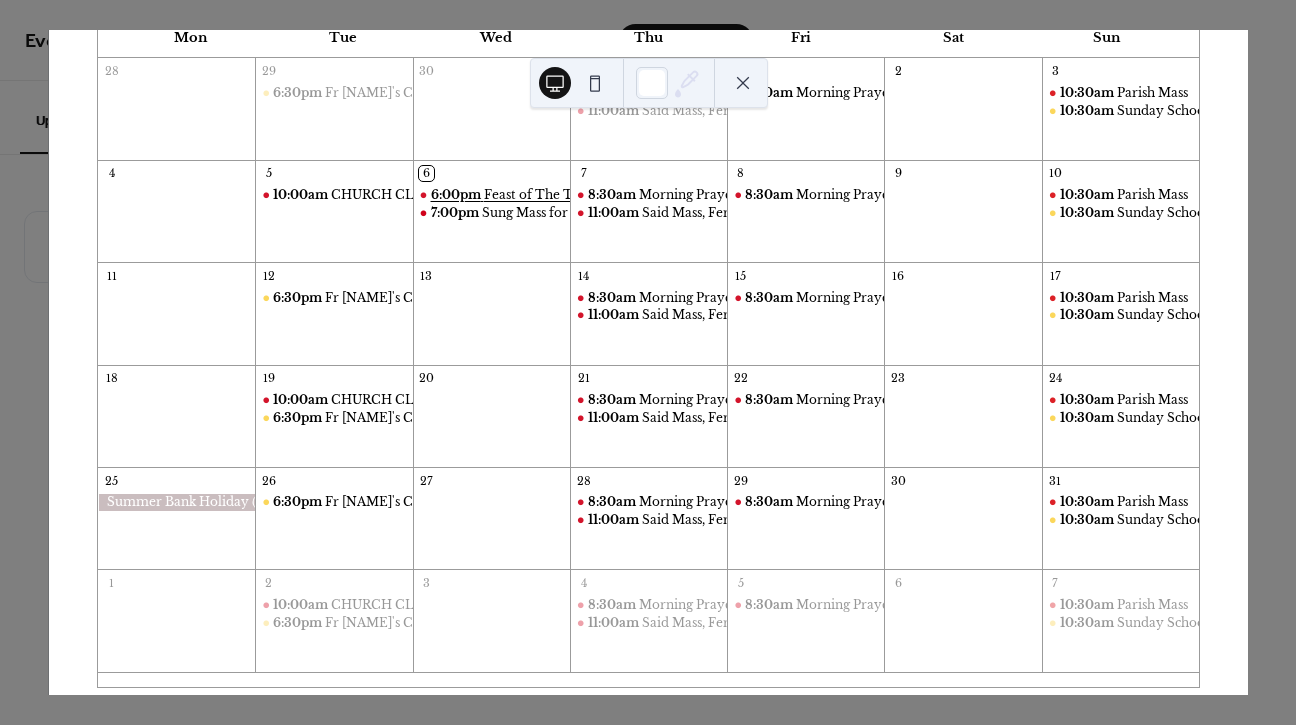 click on "Feast of The Transfiguration - Sung Mass and Festive Refreshments" at bounding box center (689, 195) 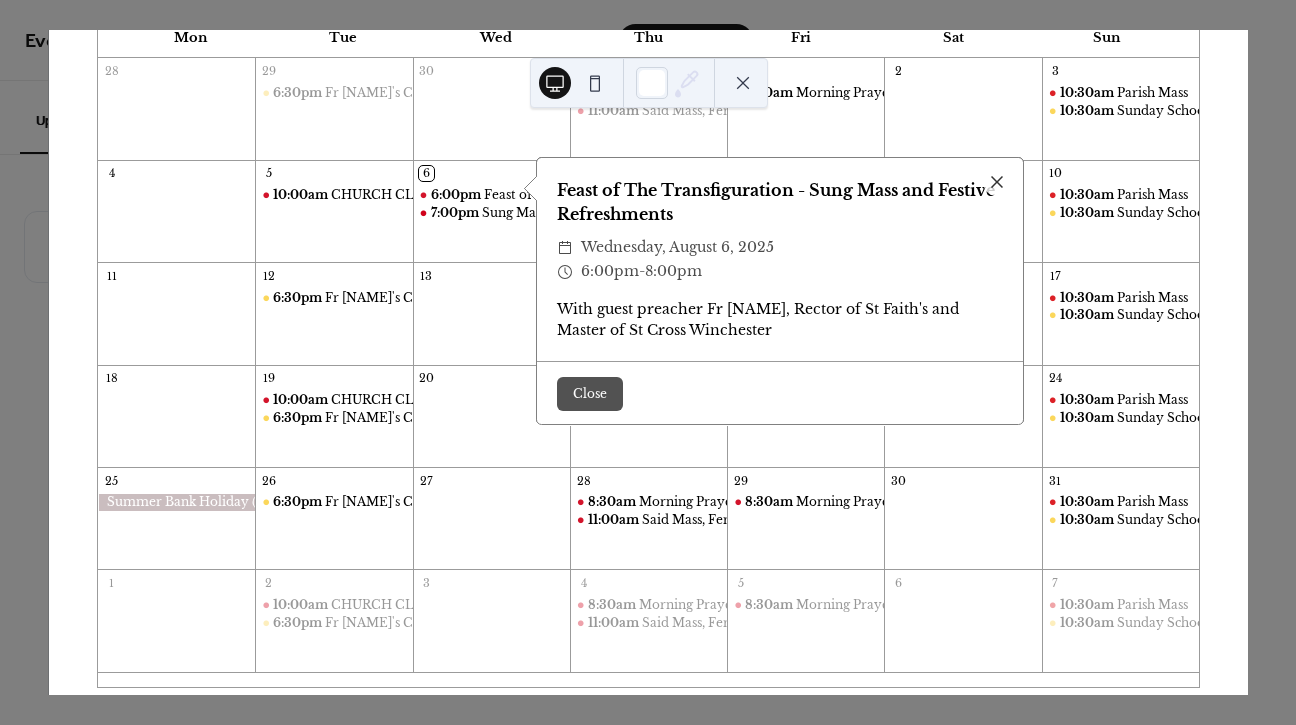 click on "Close" at bounding box center [590, 394] 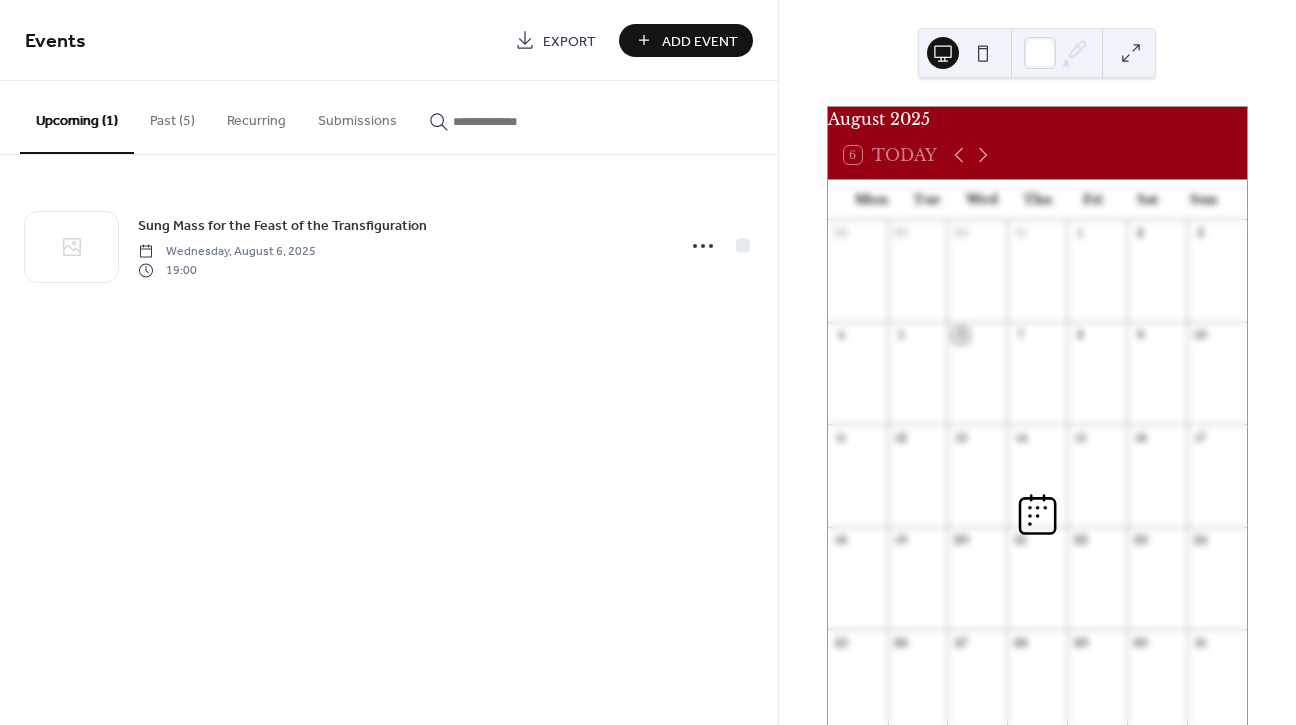scroll, scrollTop: 0, scrollLeft: 0, axis: both 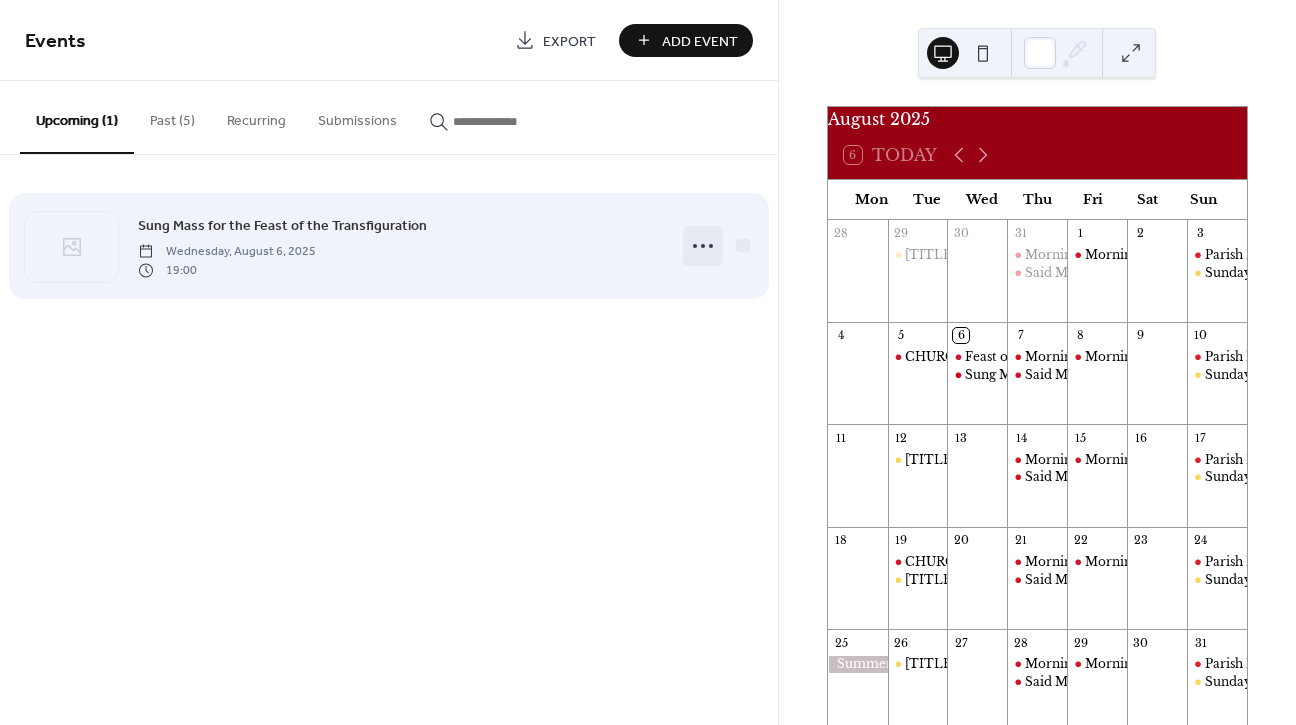 click 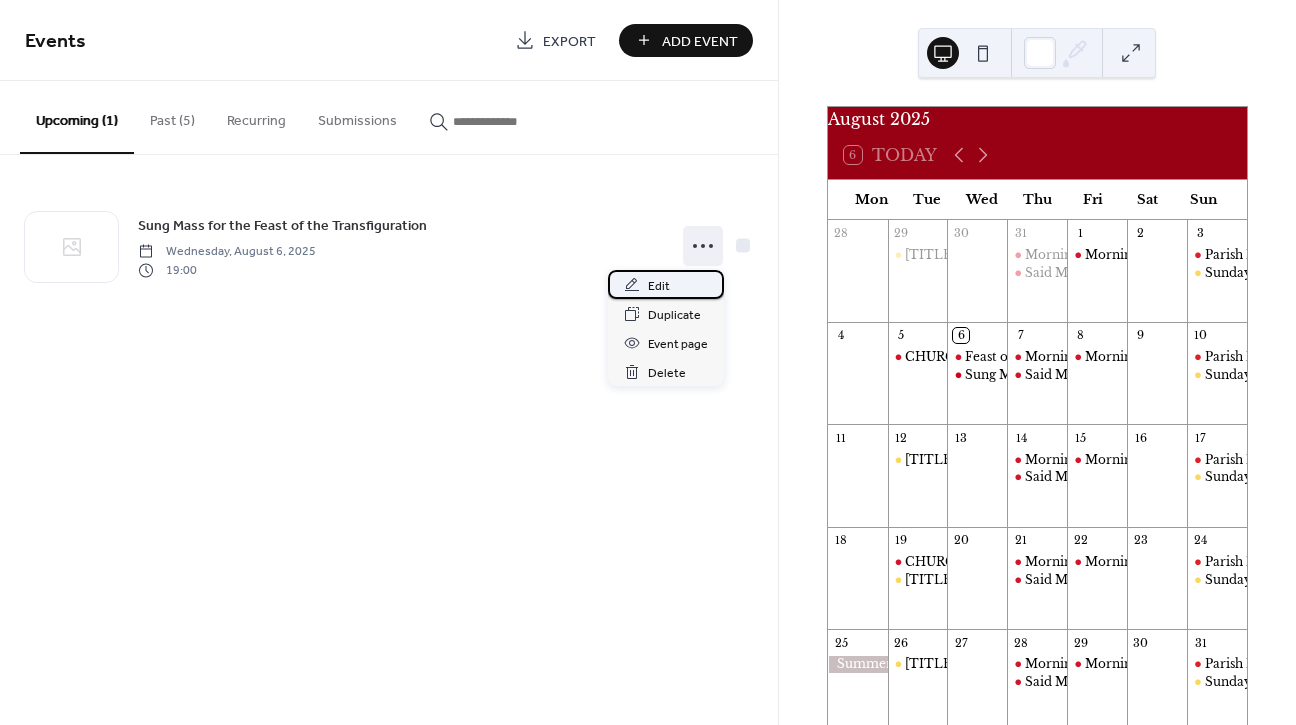click on "Edit" at bounding box center (666, 284) 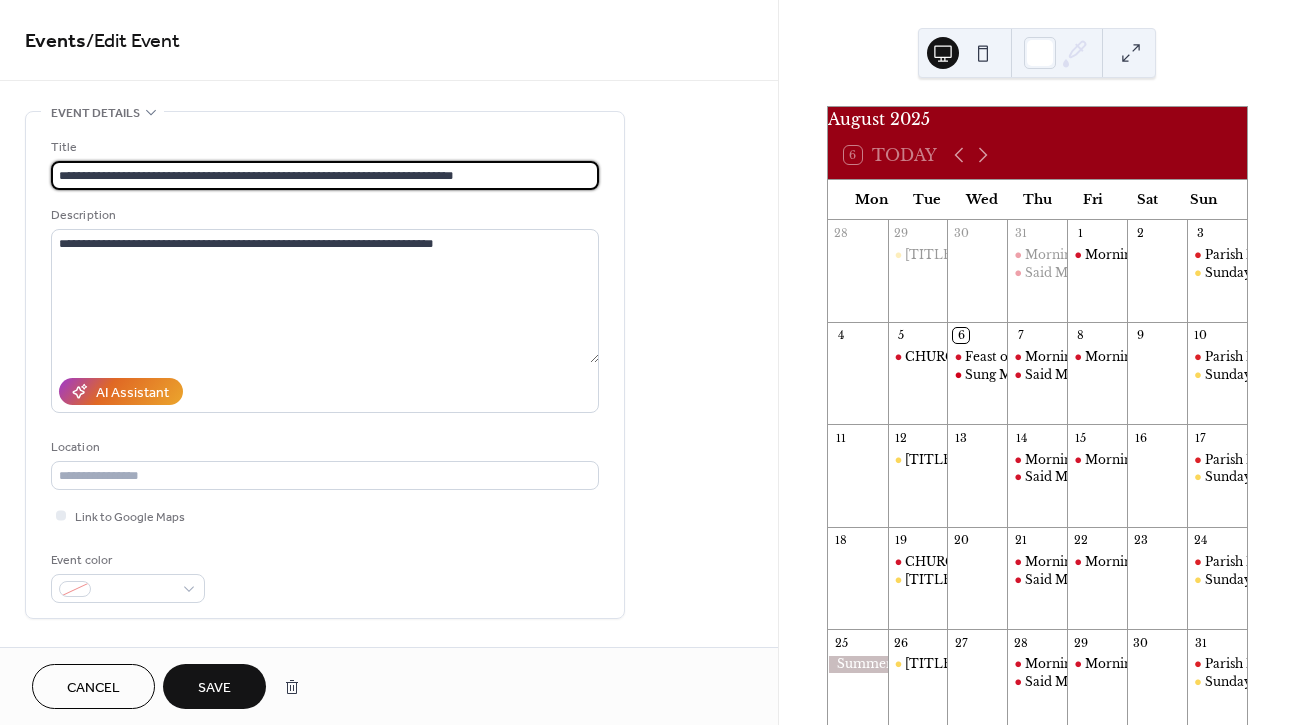 type on "**********" 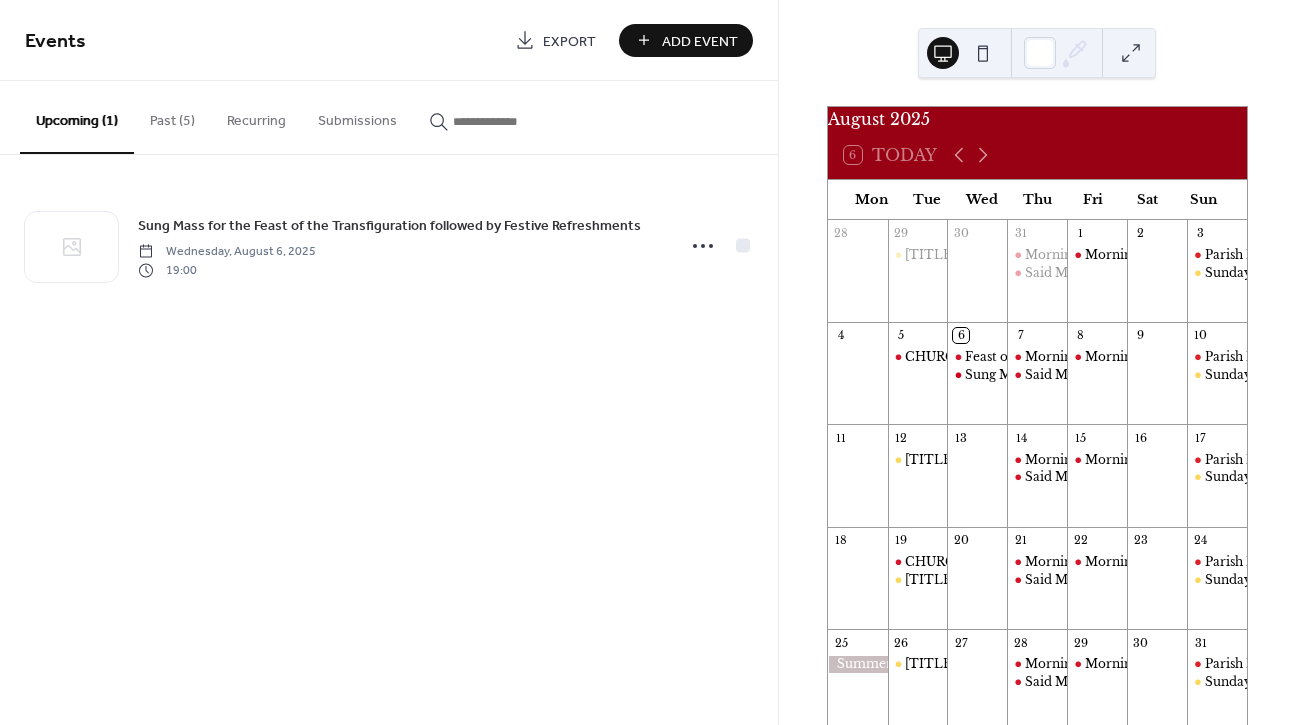 click at bounding box center (1131, 53) 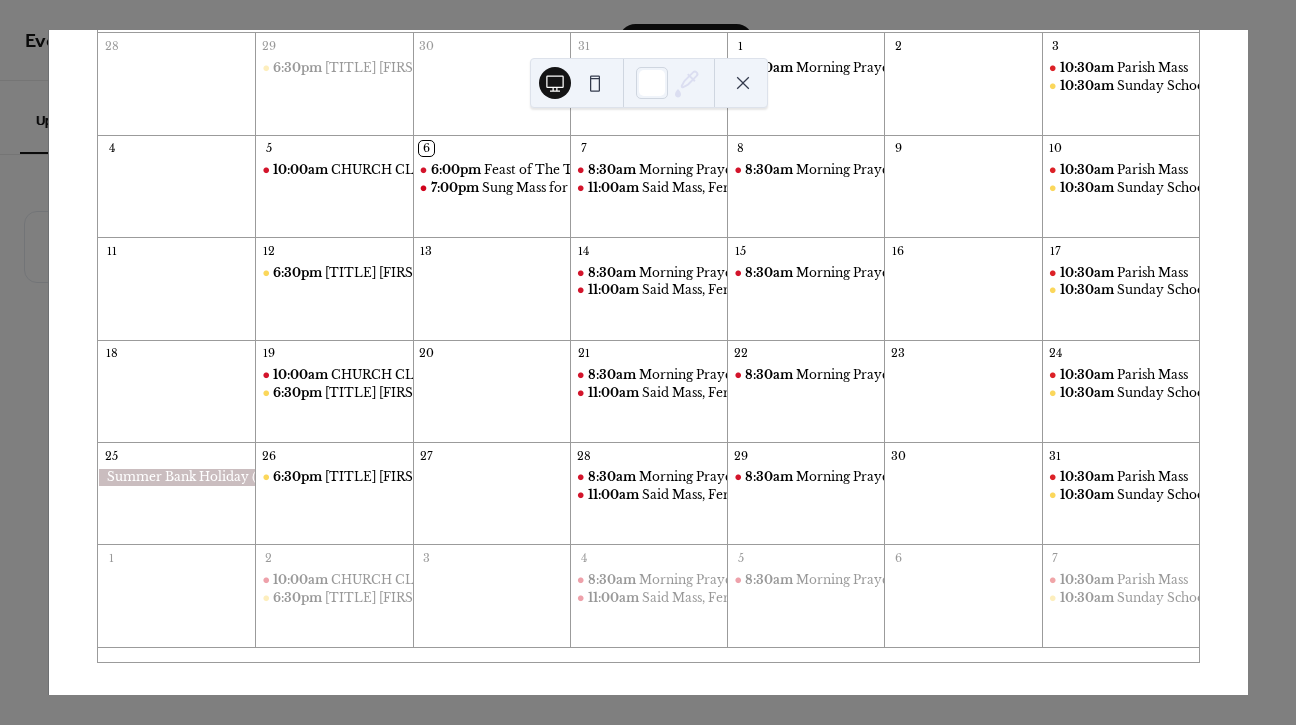 scroll, scrollTop: 192, scrollLeft: 0, axis: vertical 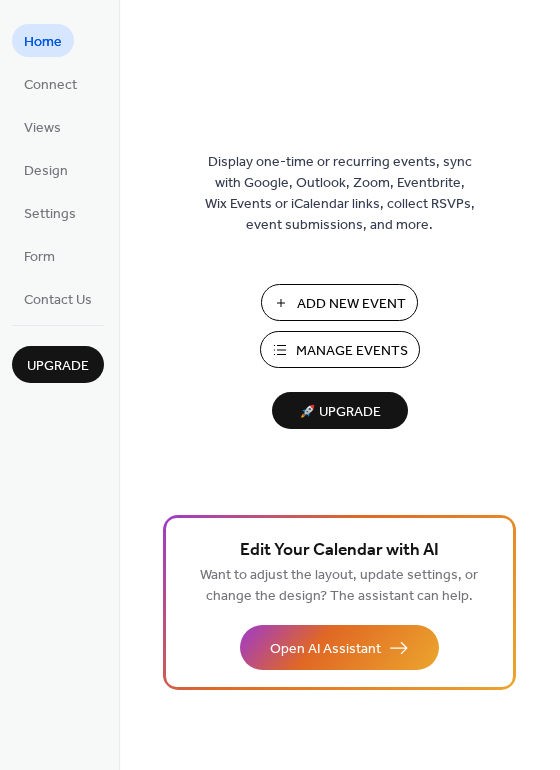 click on "Add New Event" at bounding box center [339, 302] 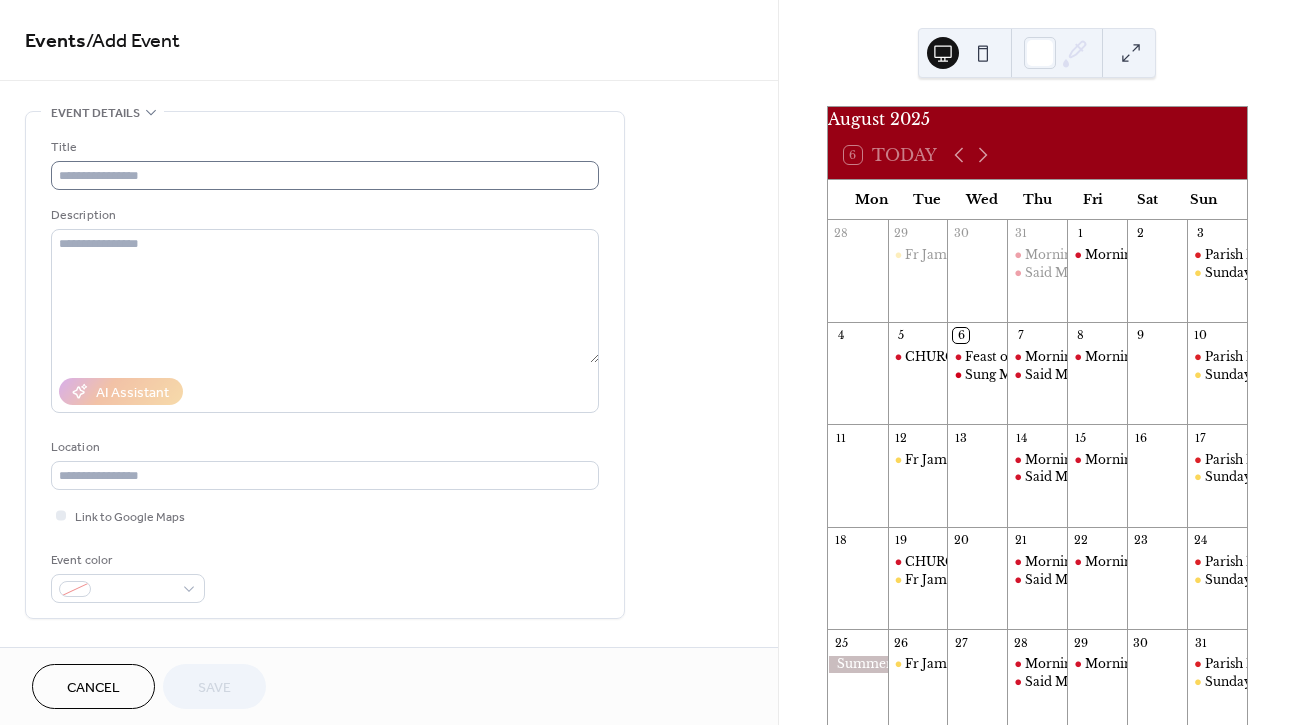 scroll, scrollTop: 0, scrollLeft: 0, axis: both 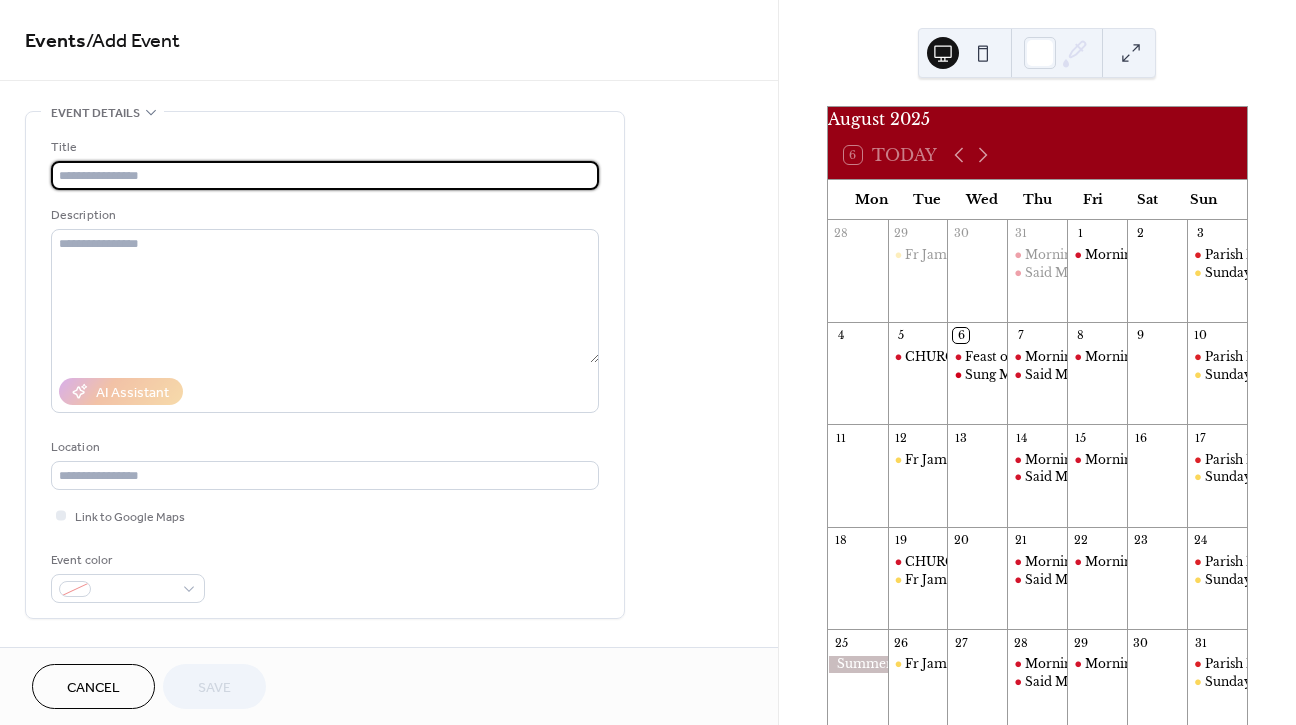 click at bounding box center (325, 175) 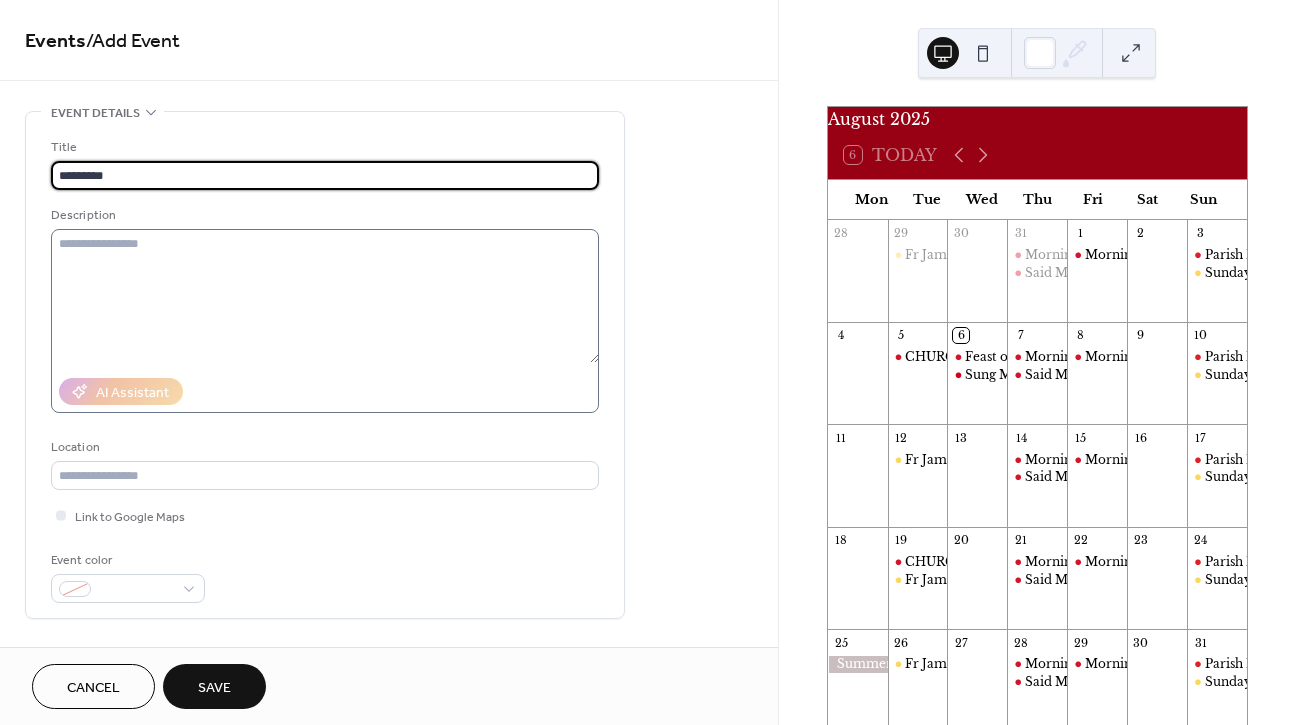 type on "*********" 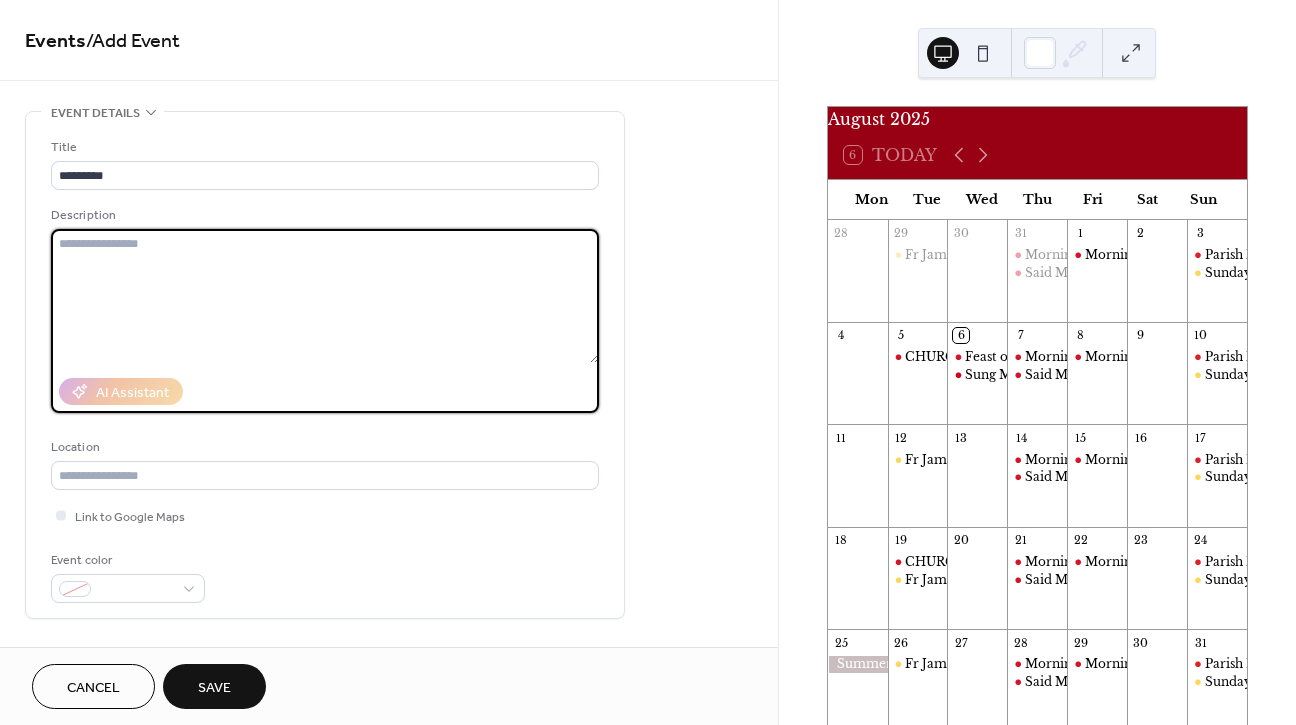 click at bounding box center (325, 296) 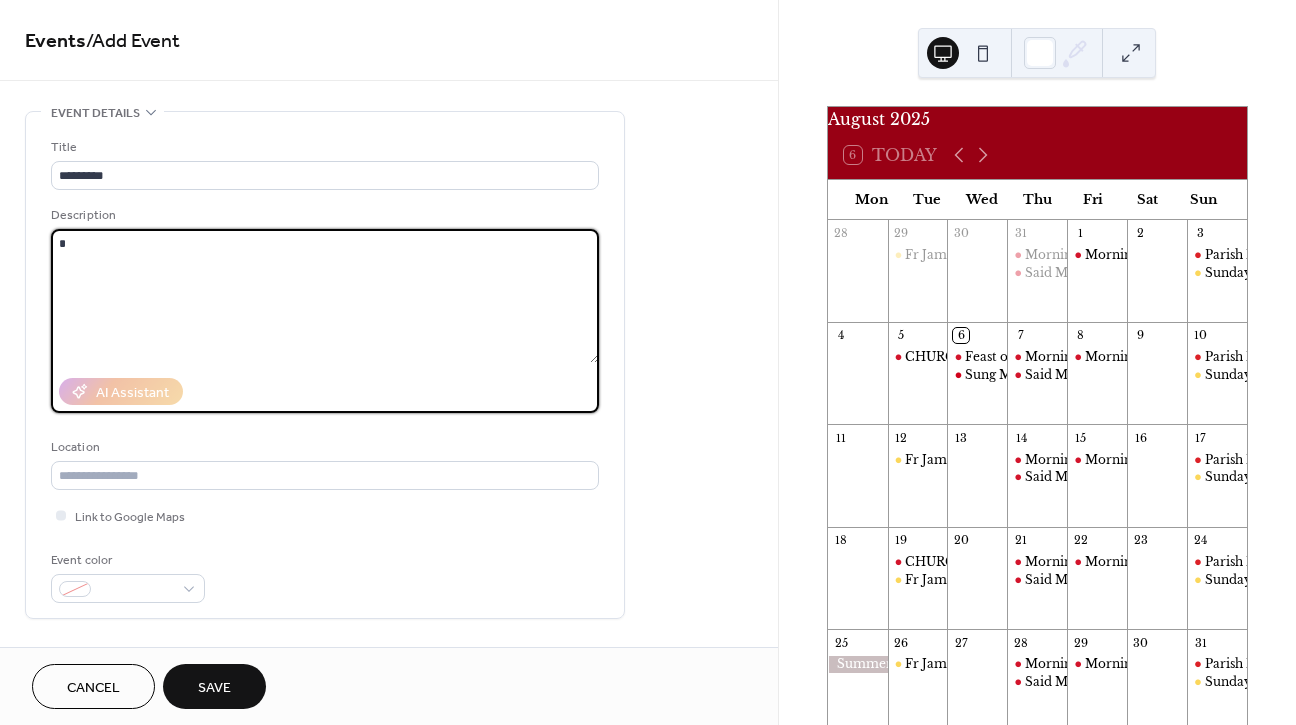 type 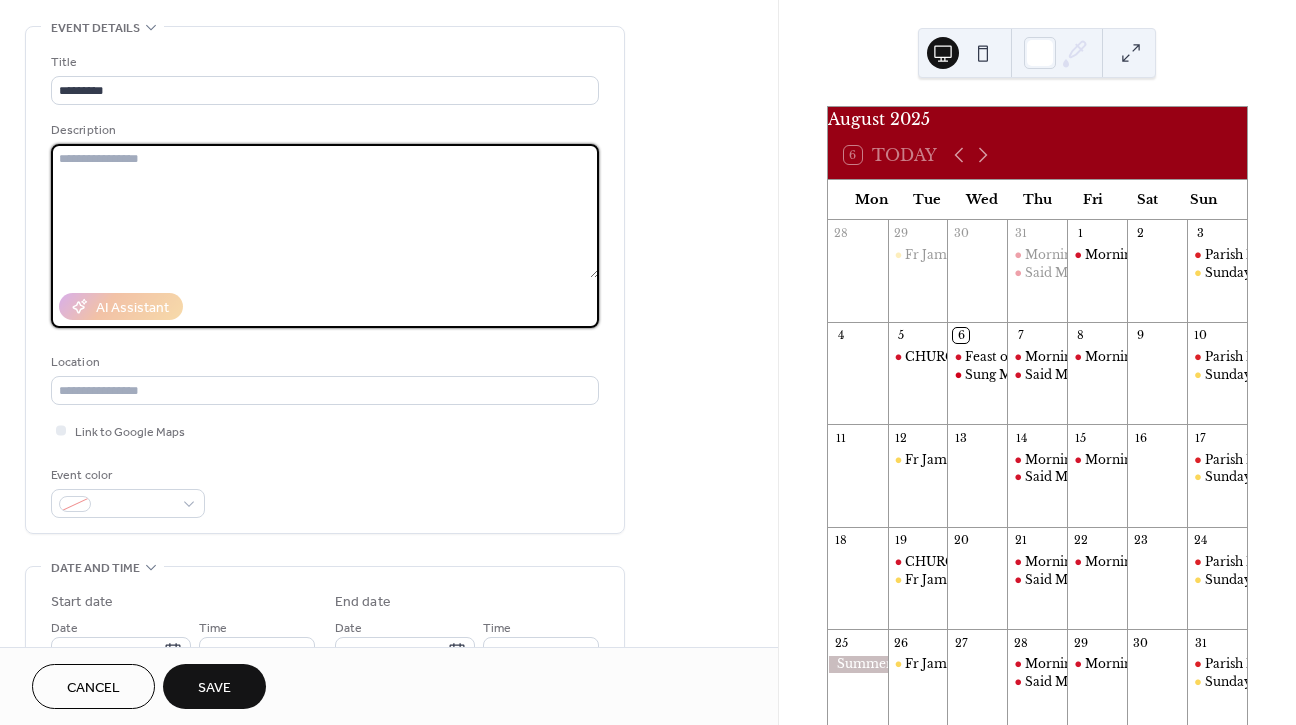 scroll, scrollTop: 366, scrollLeft: 0, axis: vertical 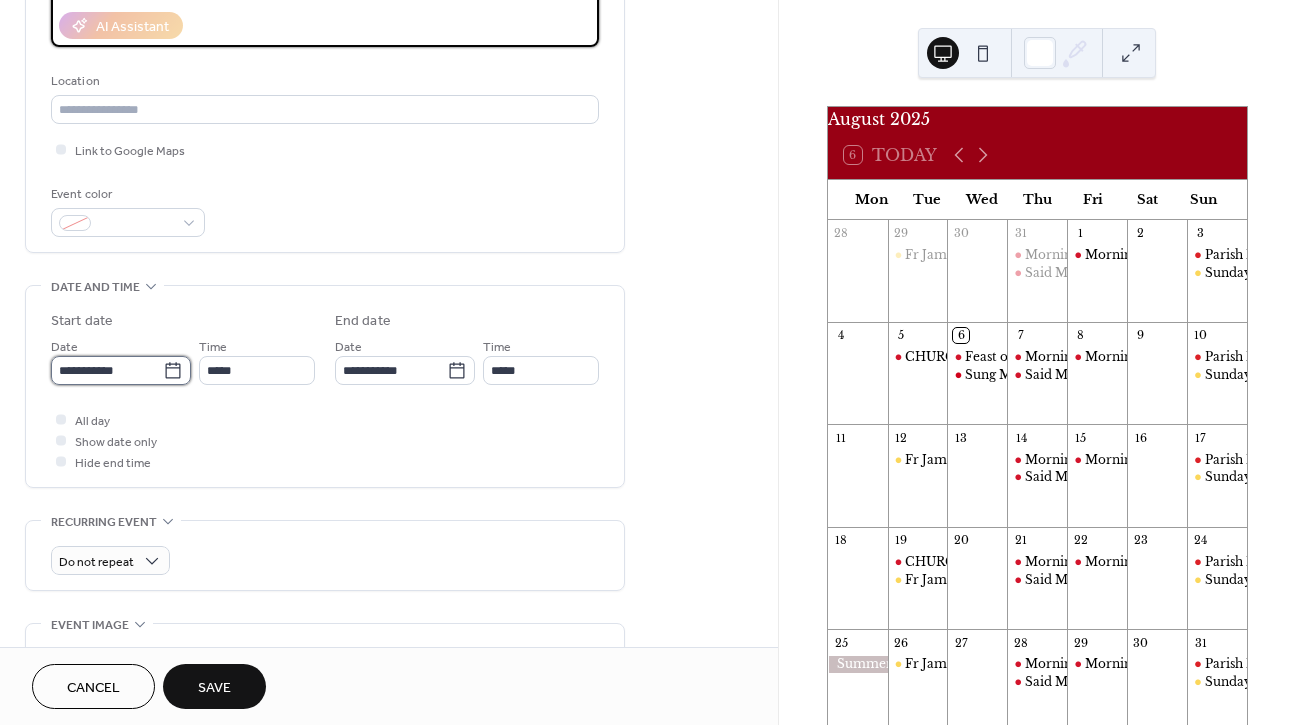 click on "**********" at bounding box center [107, 370] 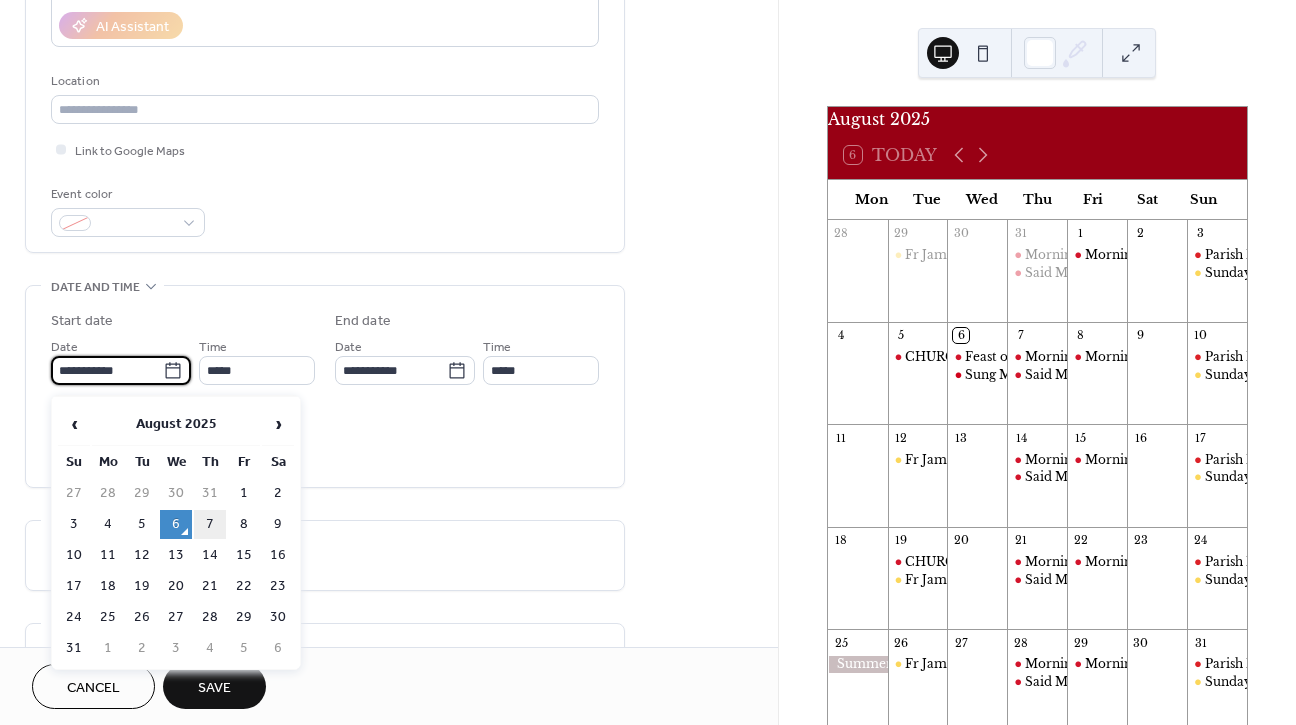 click on "7" at bounding box center [210, 524] 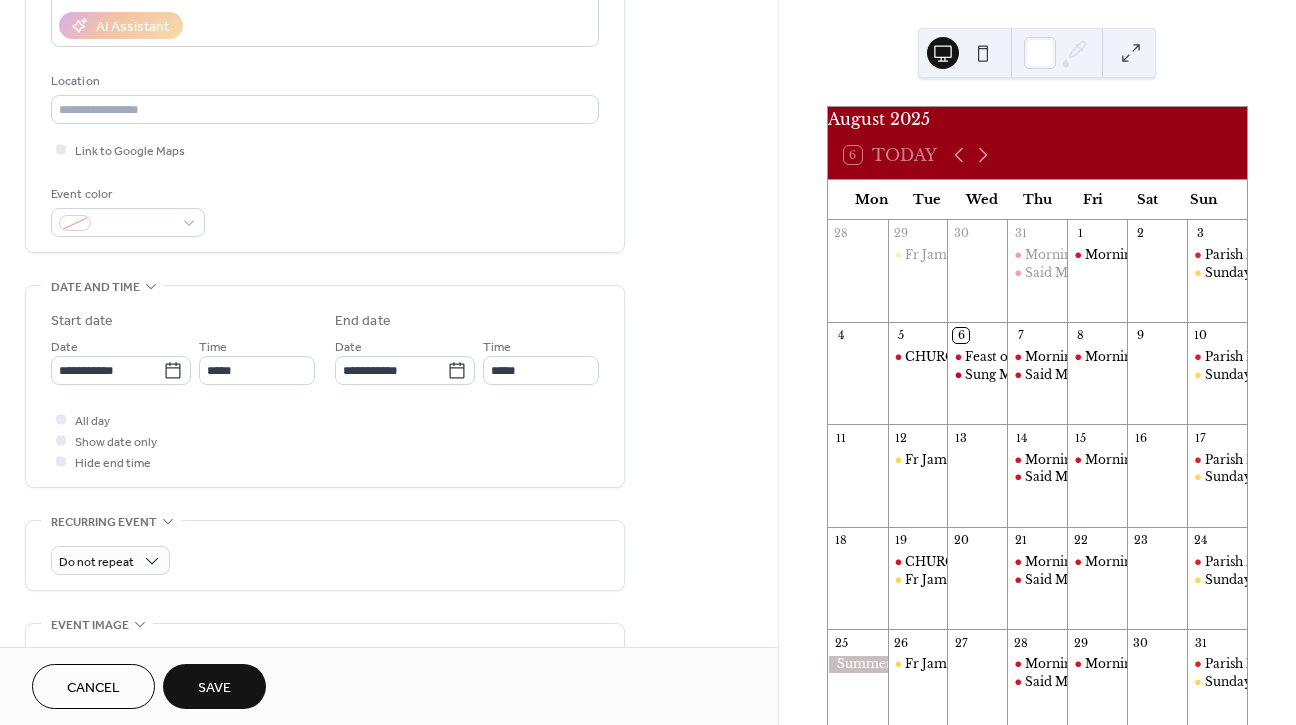 type on "**********" 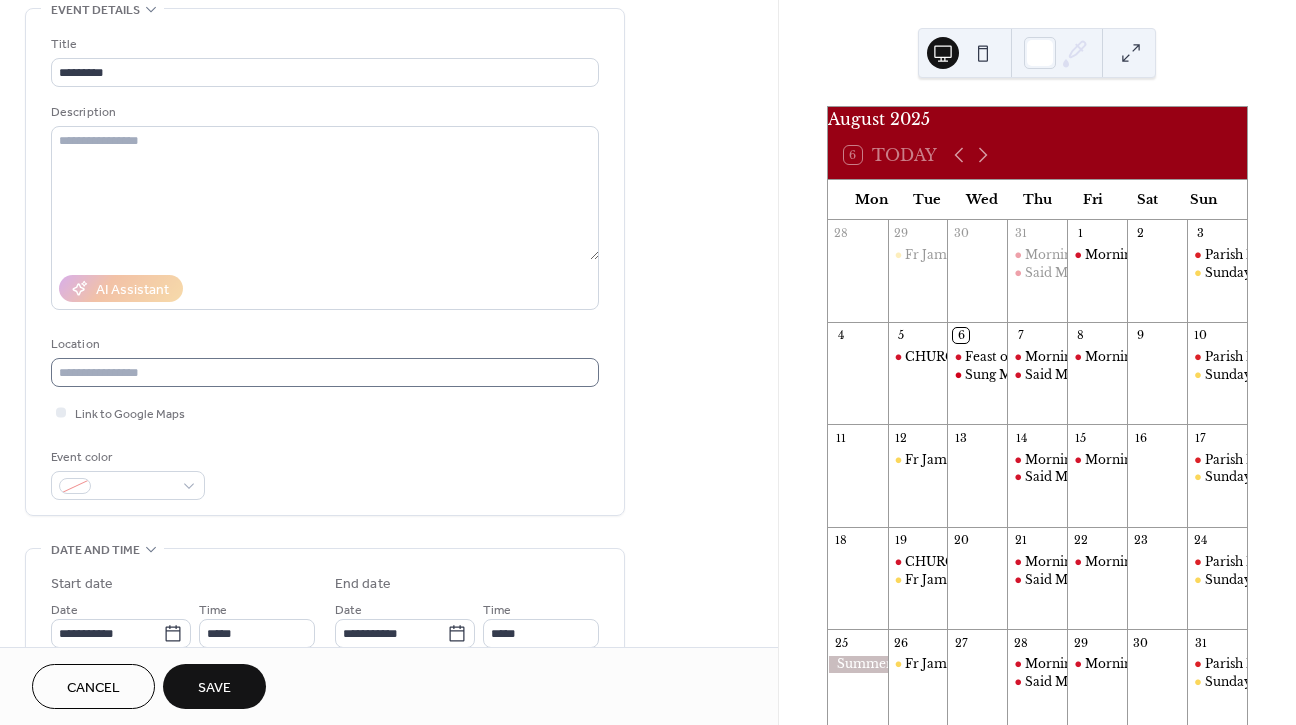 scroll, scrollTop: 101, scrollLeft: 0, axis: vertical 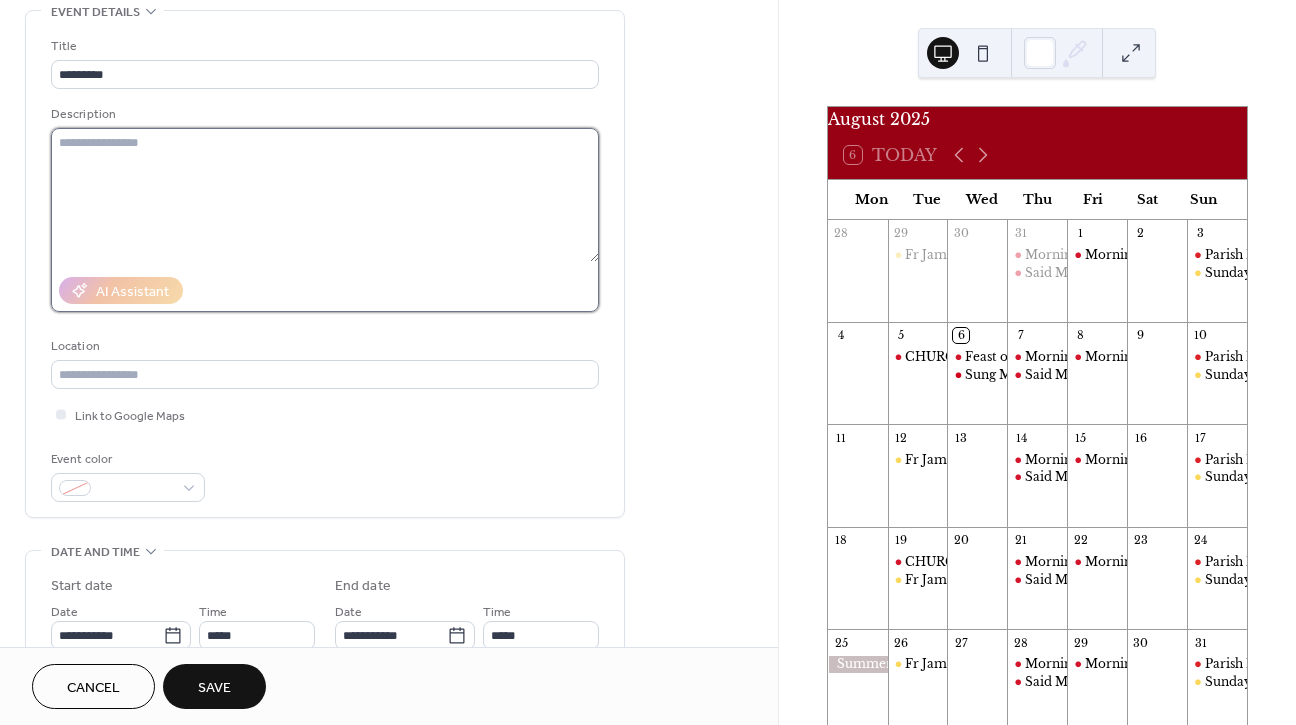click at bounding box center (325, 195) 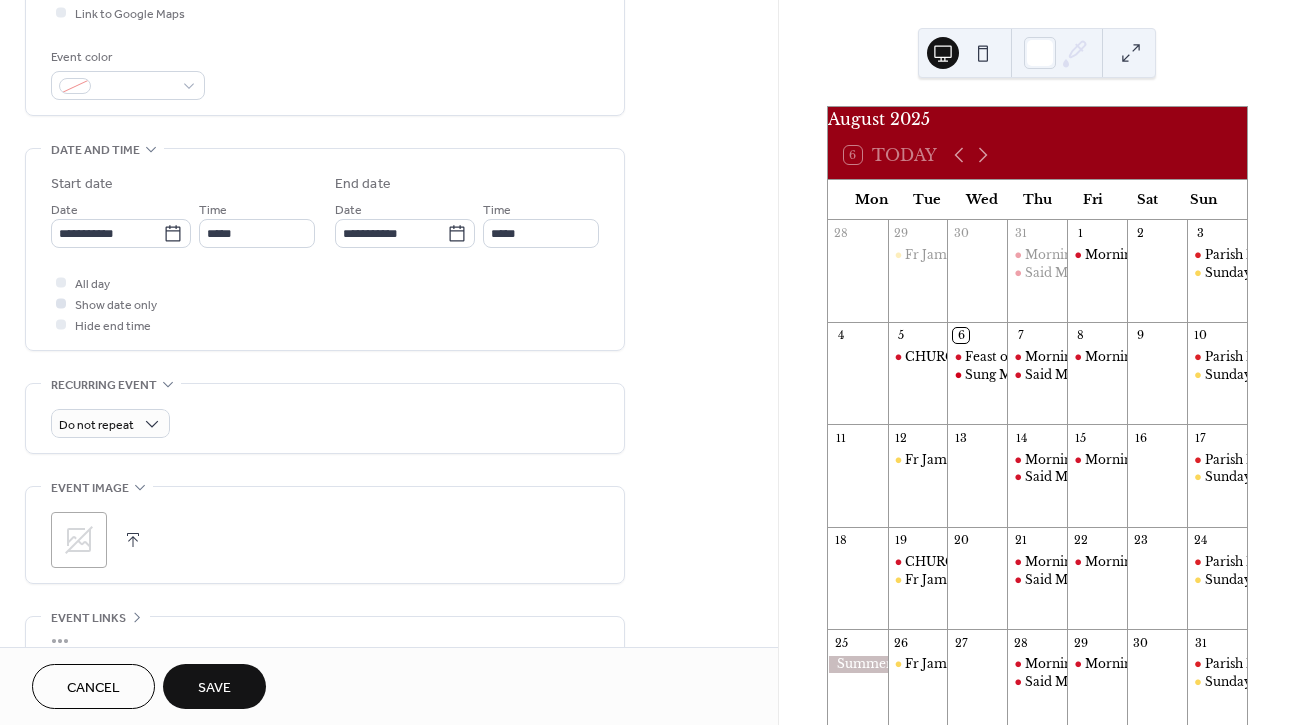 scroll, scrollTop: 519, scrollLeft: 0, axis: vertical 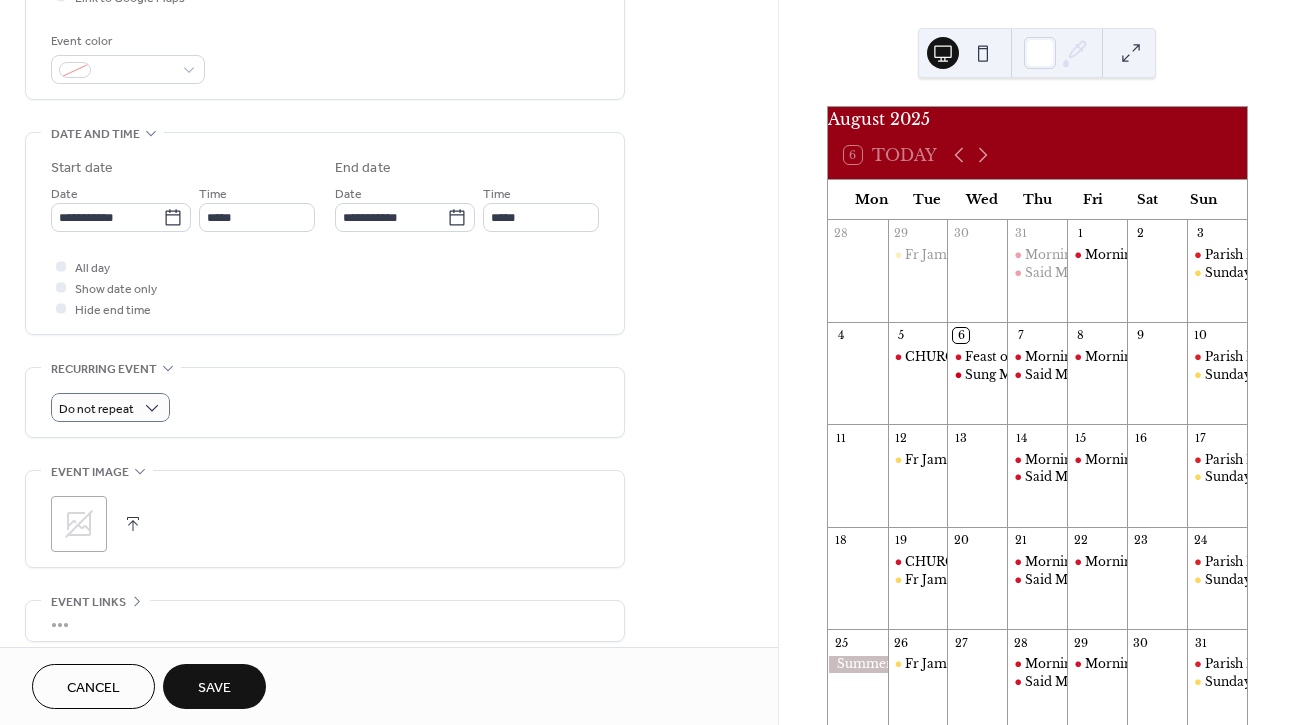 type on "**********" 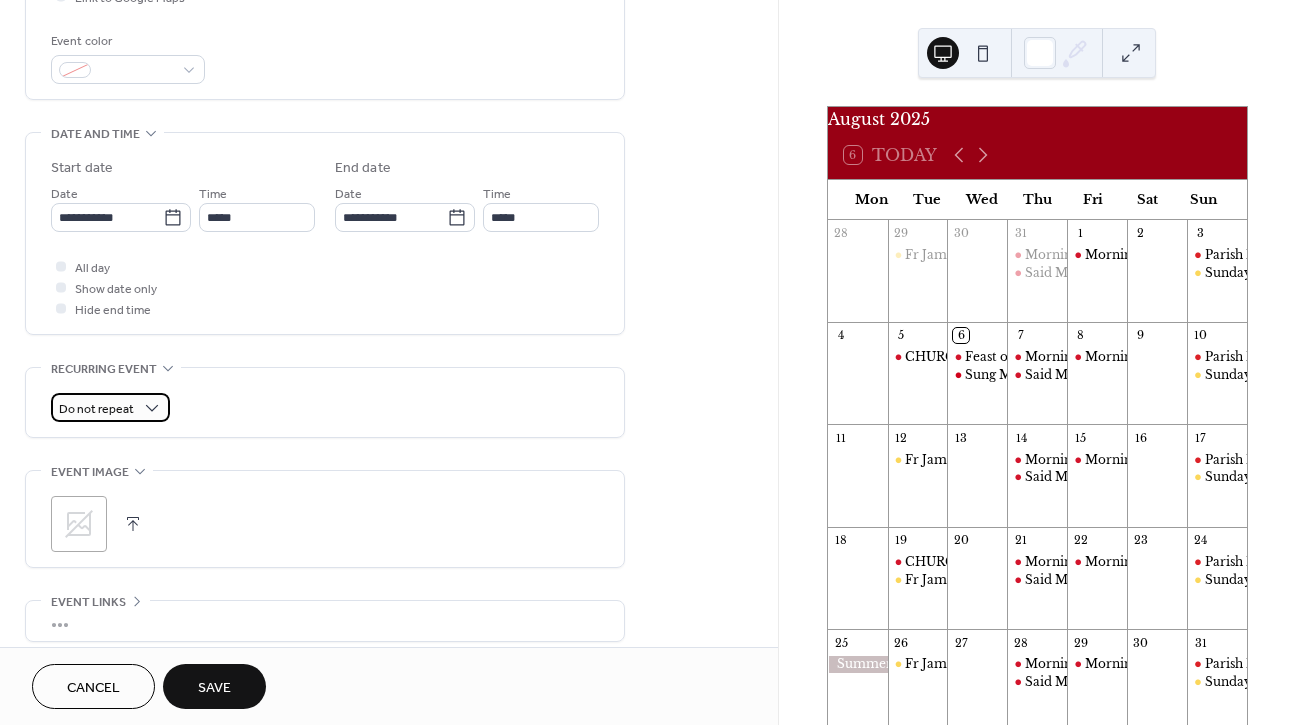 click on "Do not repeat" at bounding box center (96, 409) 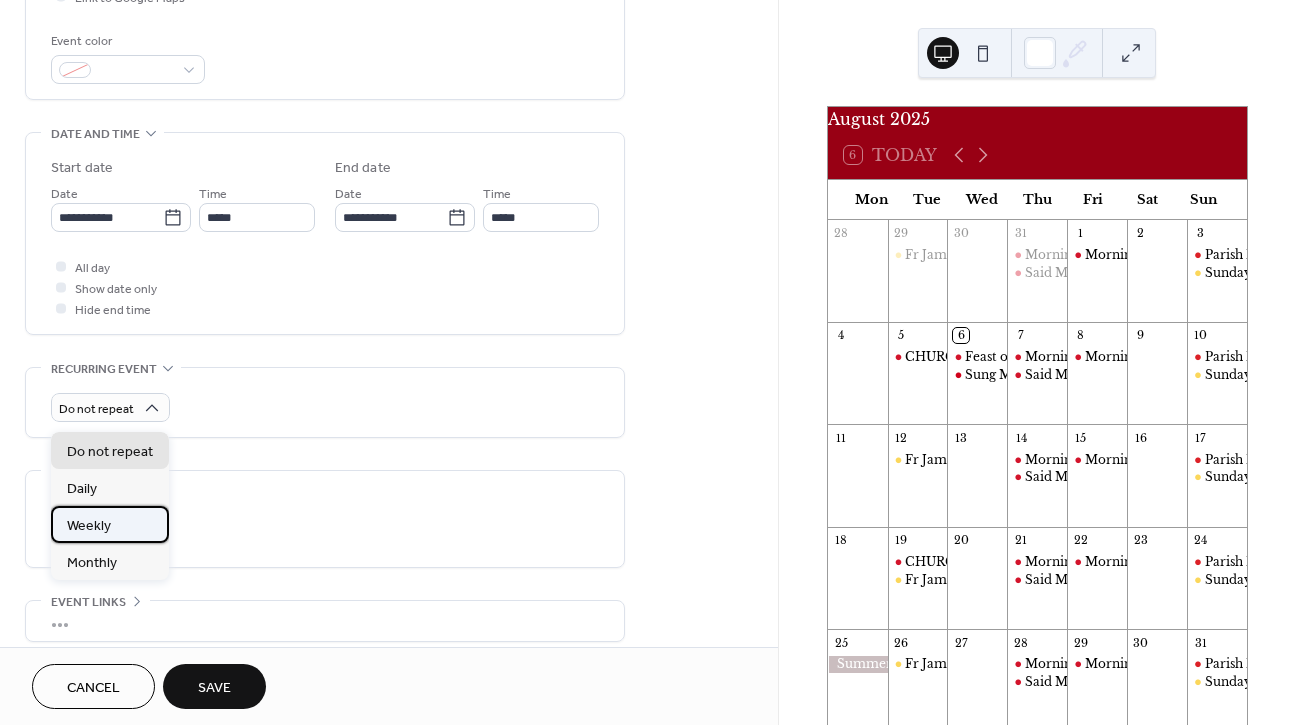 click on "Weekly" at bounding box center (89, 526) 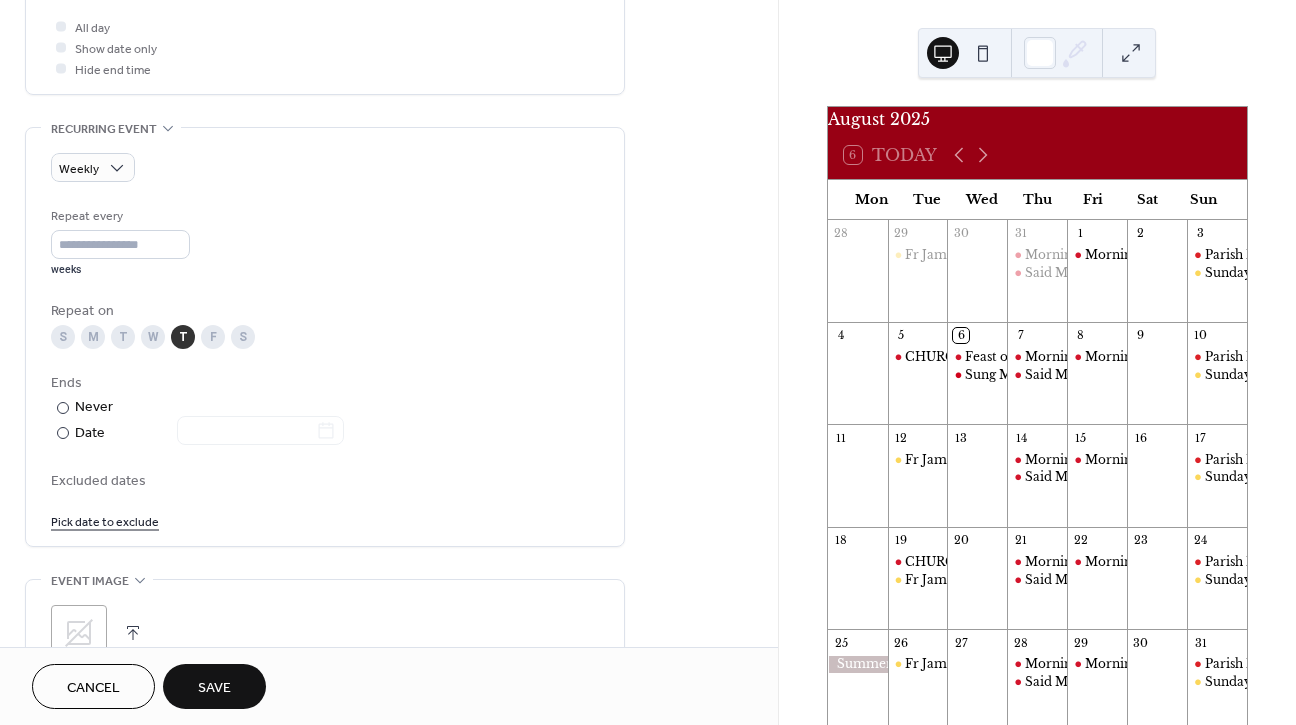 scroll, scrollTop: 807, scrollLeft: 0, axis: vertical 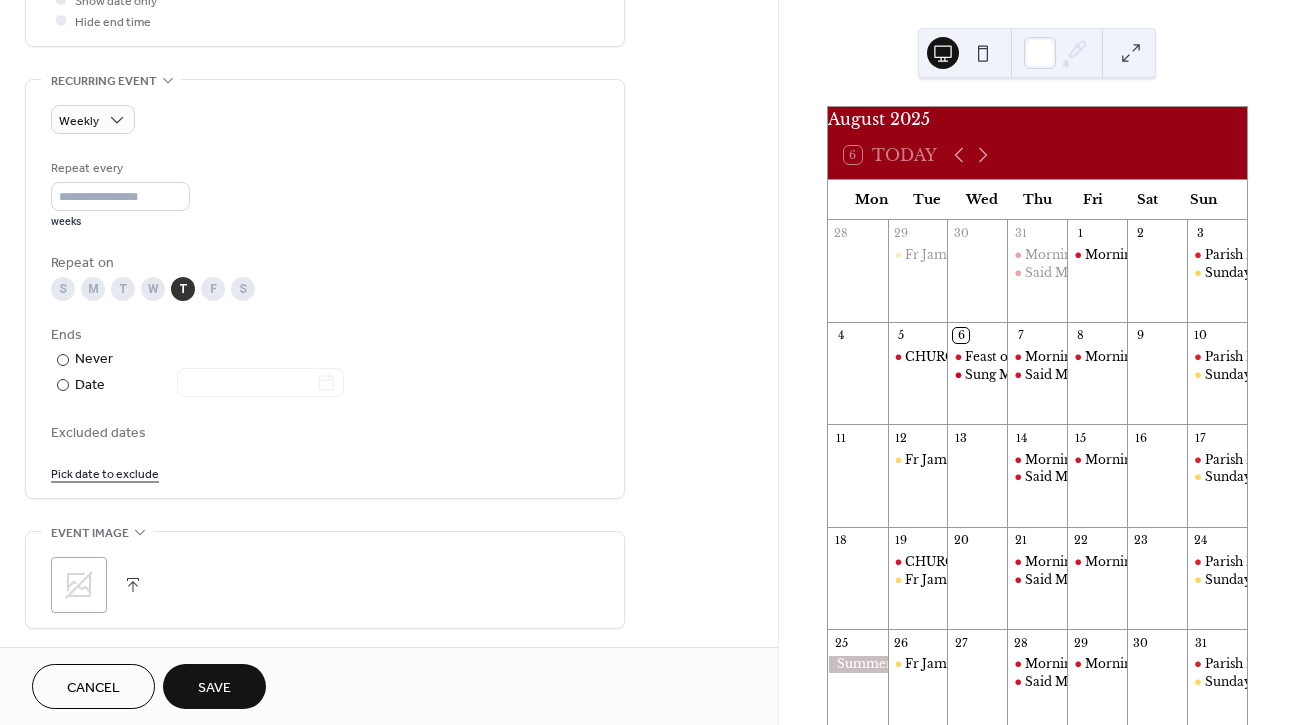 click on "Save" at bounding box center [214, 686] 